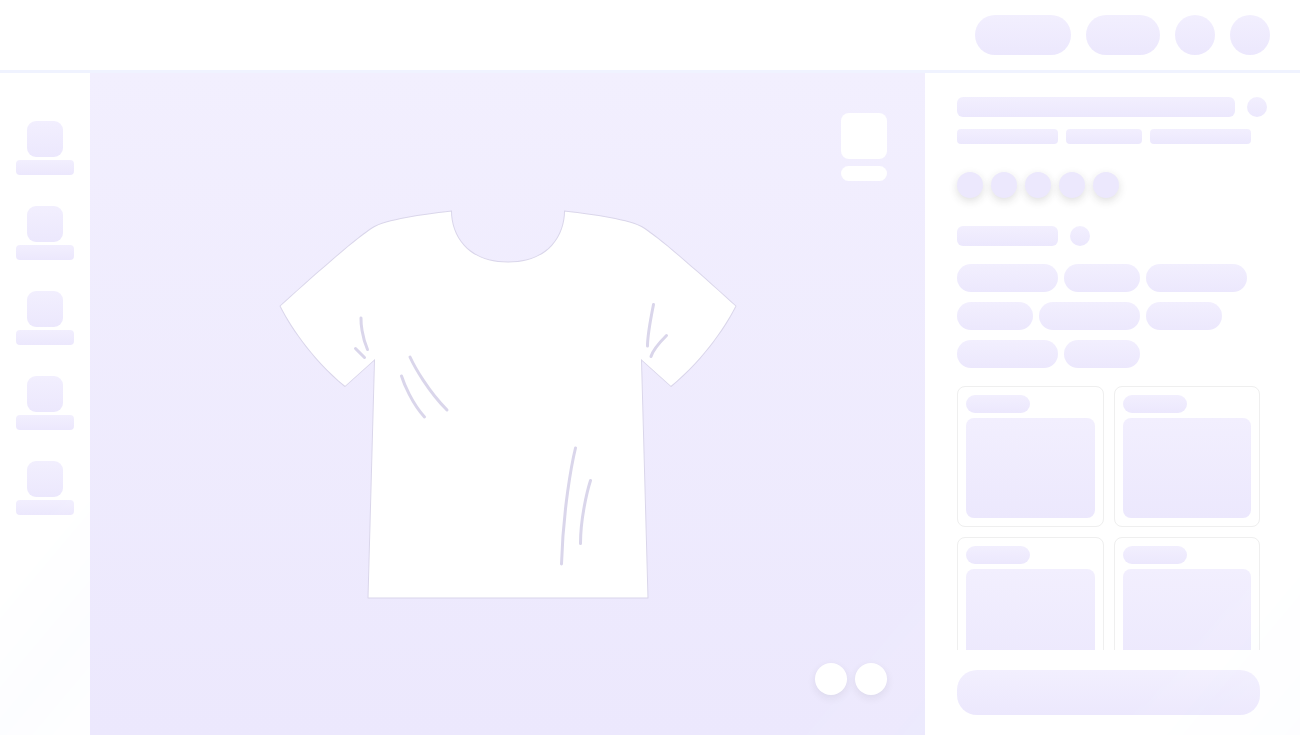 scroll, scrollTop: 0, scrollLeft: 0, axis: both 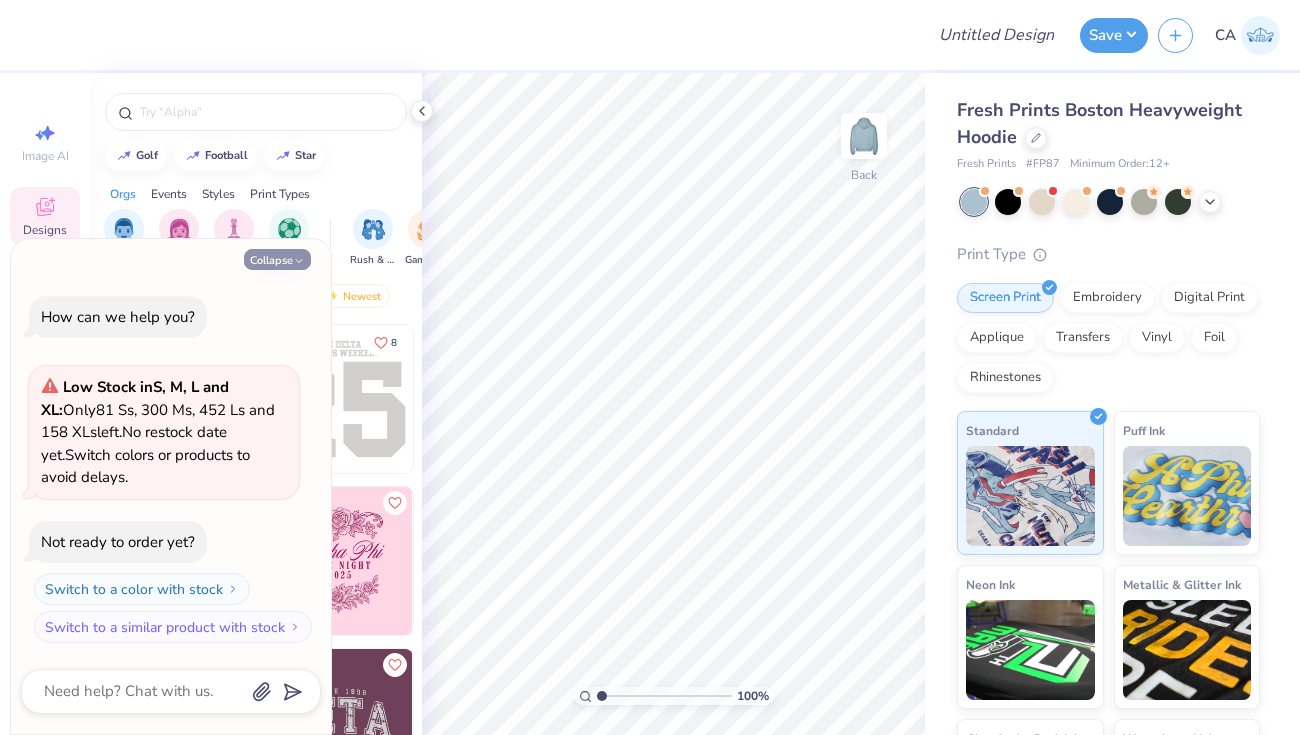 click on "Collapse" at bounding box center (277, 259) 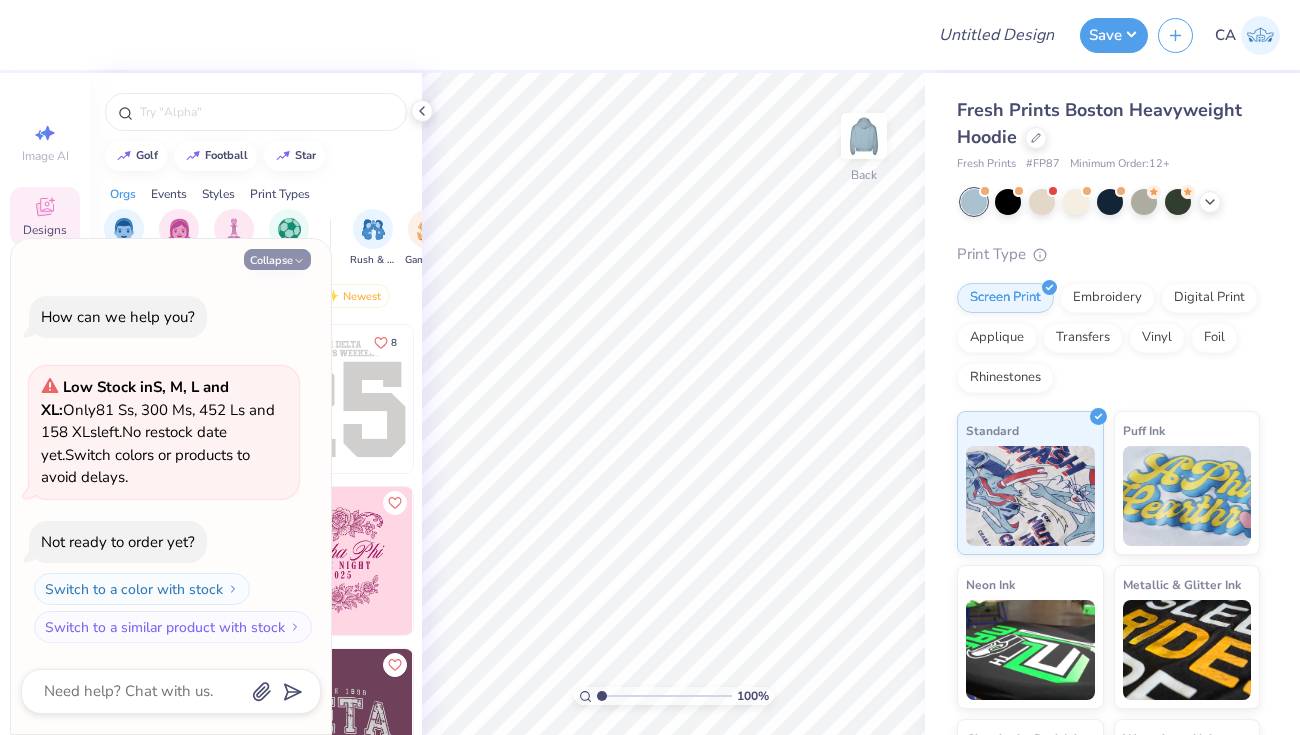 type on "x" 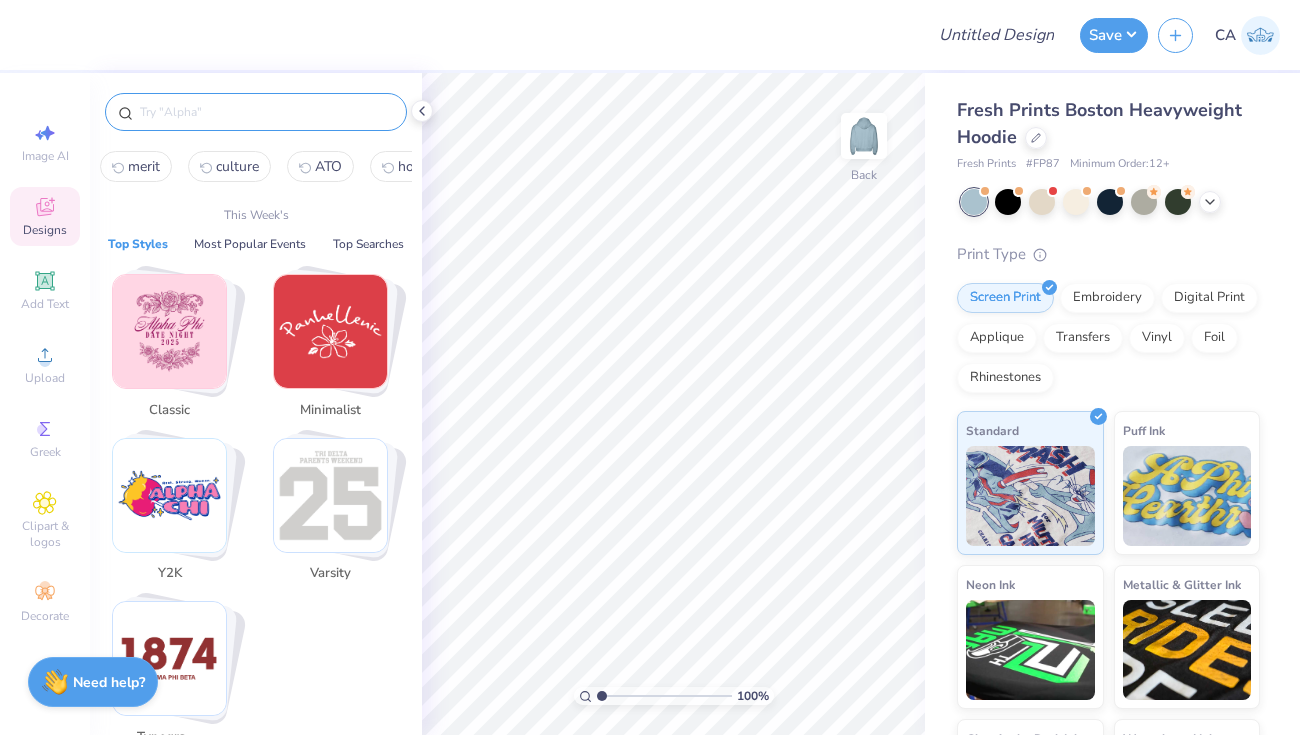click at bounding box center [266, 112] 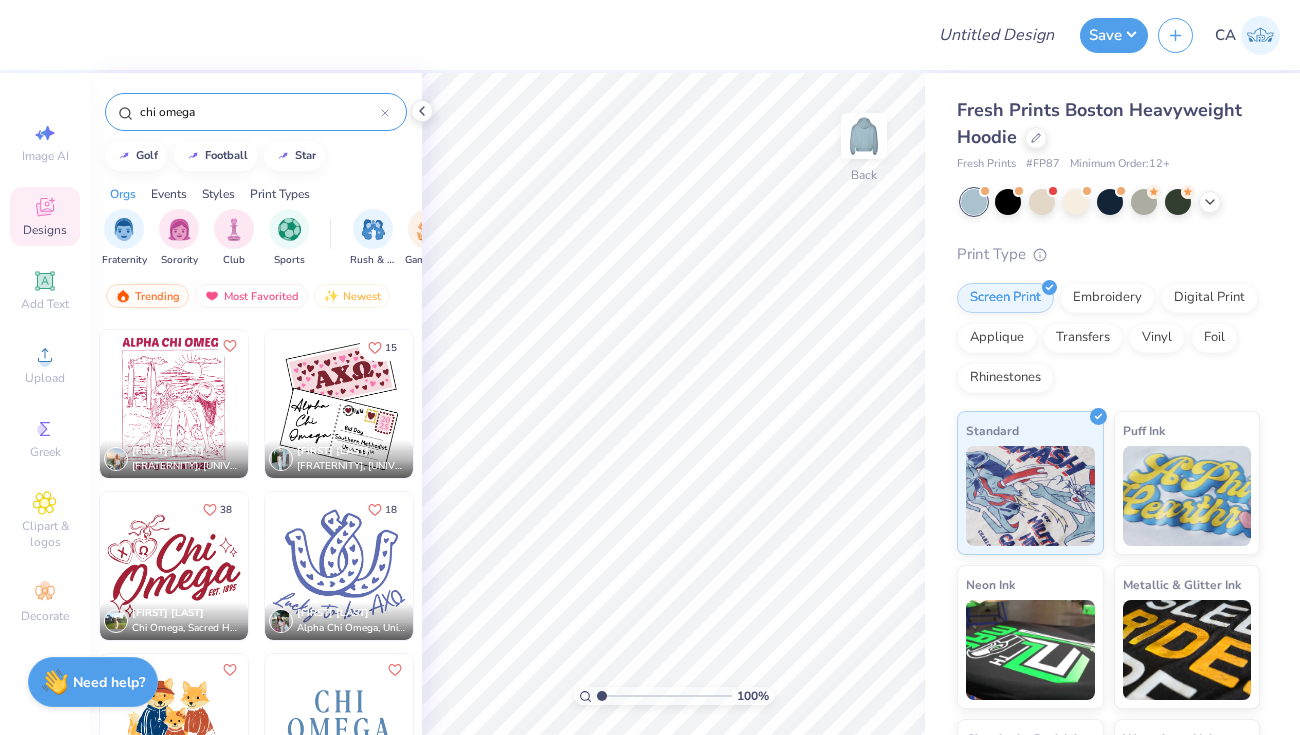 scroll, scrollTop: 333, scrollLeft: 0, axis: vertical 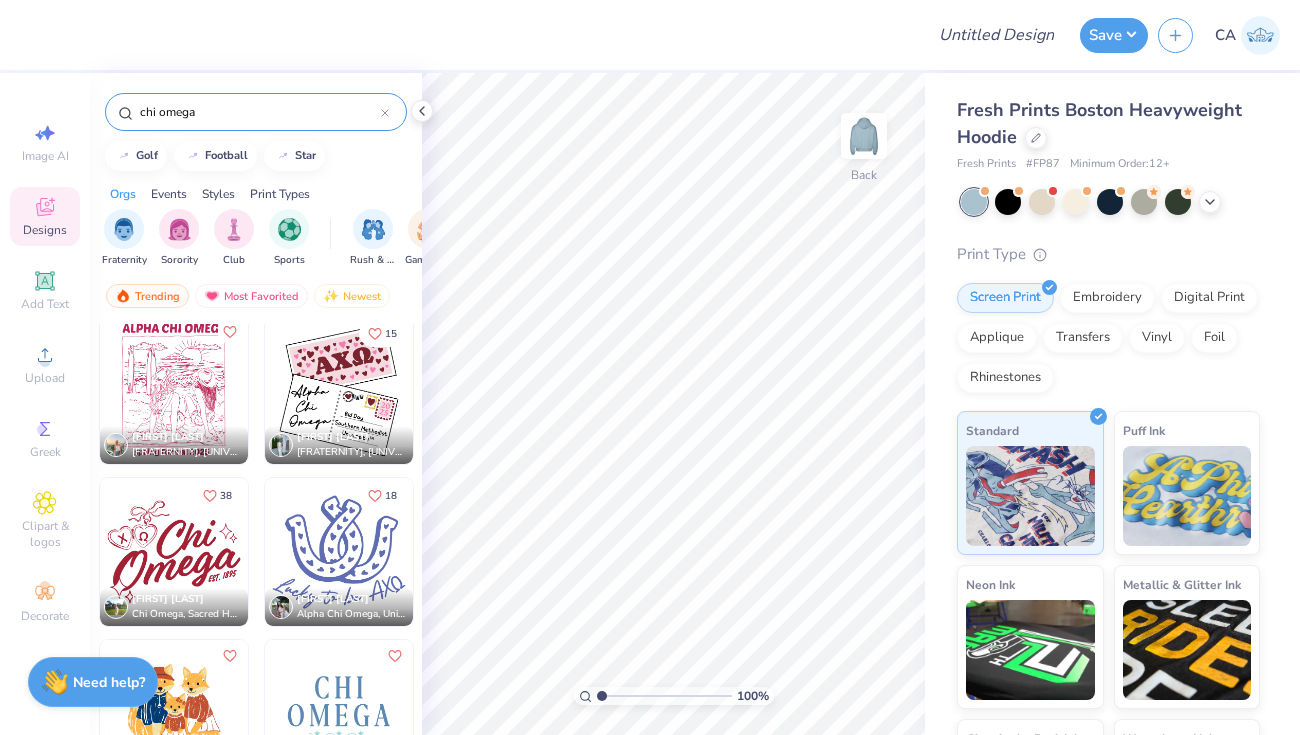 type on "chi omega" 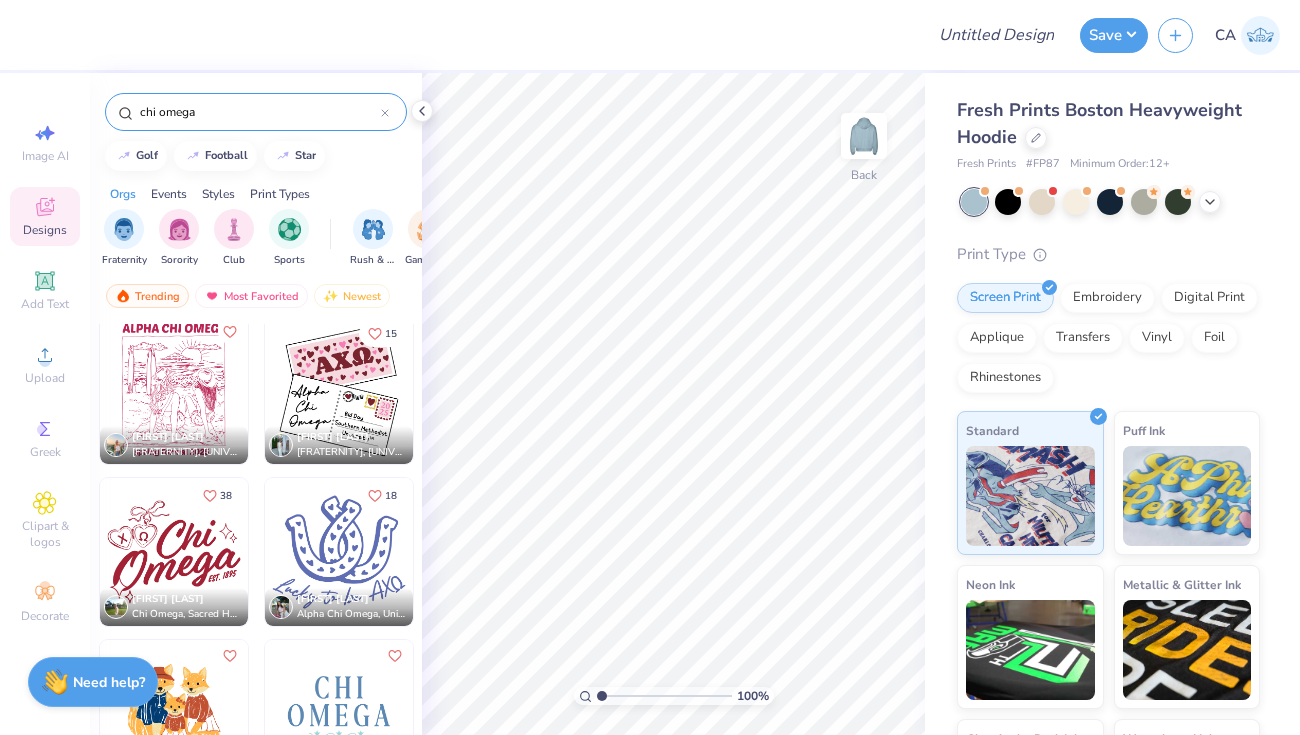 click at bounding box center (174, 552) 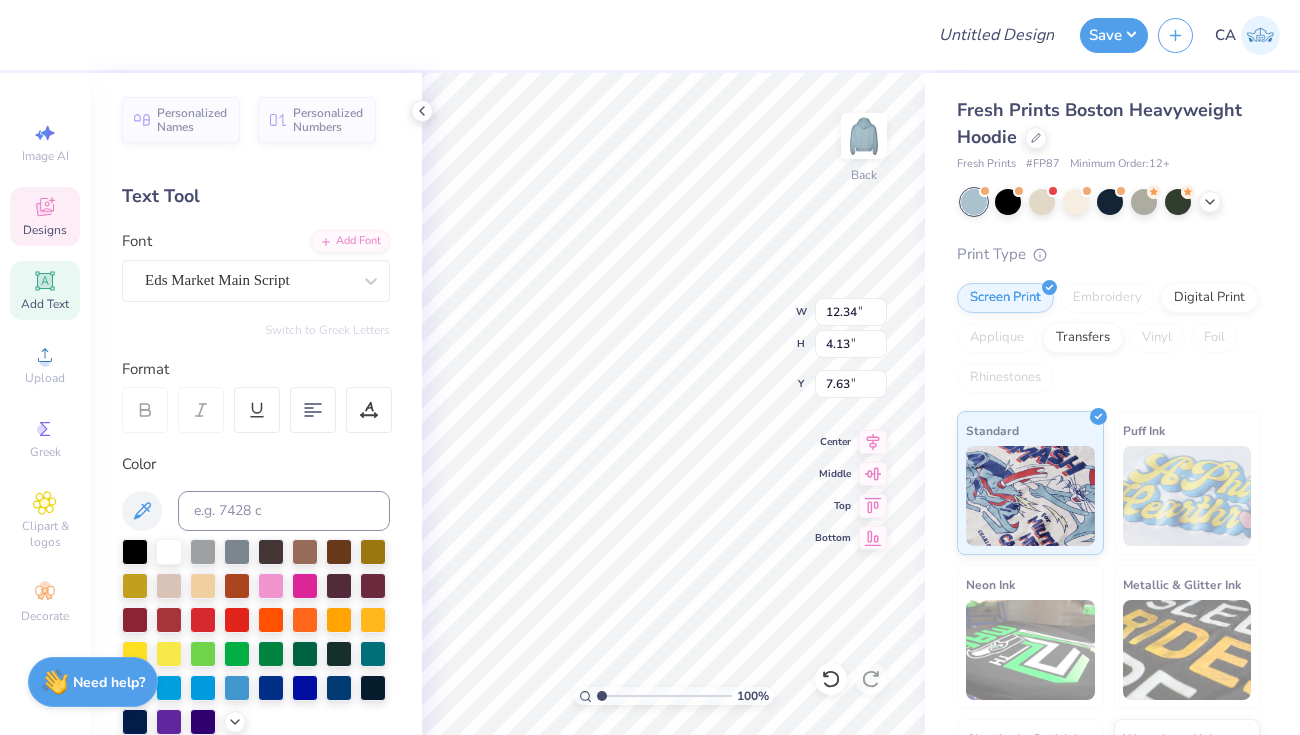 type on "7.27" 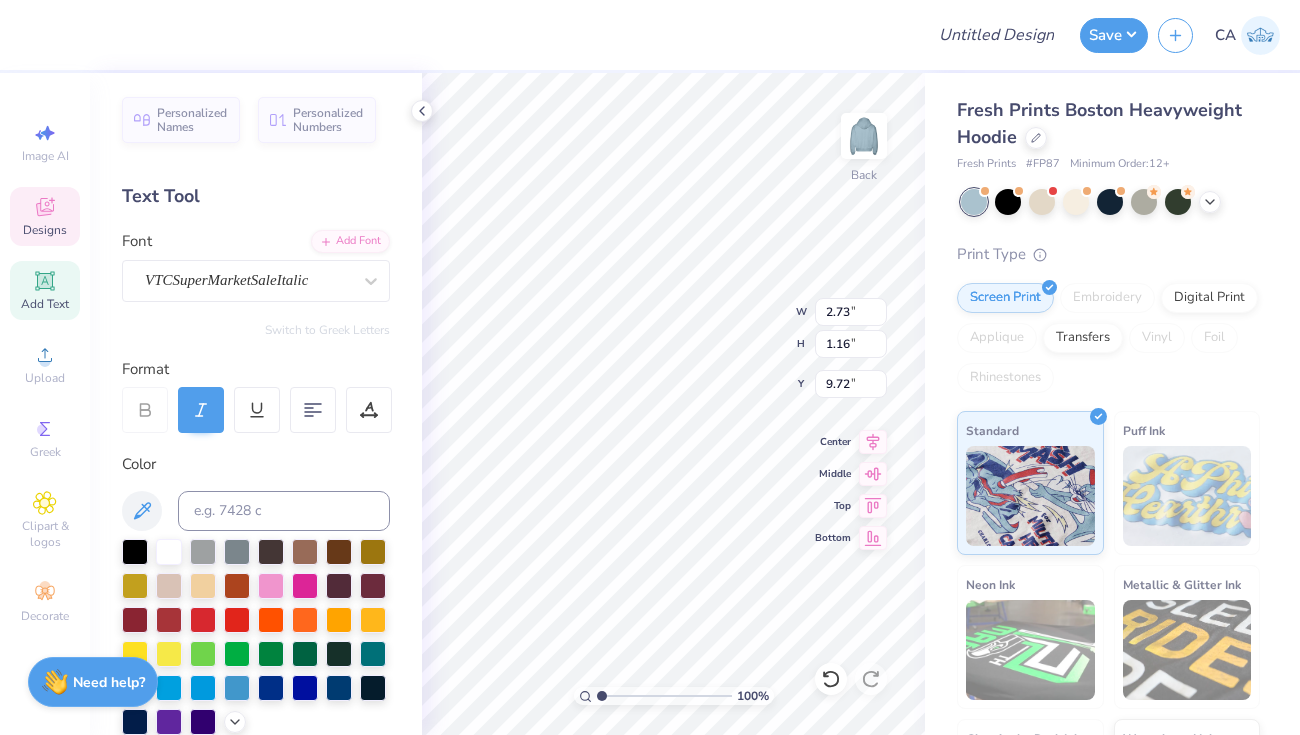 type on "EST." 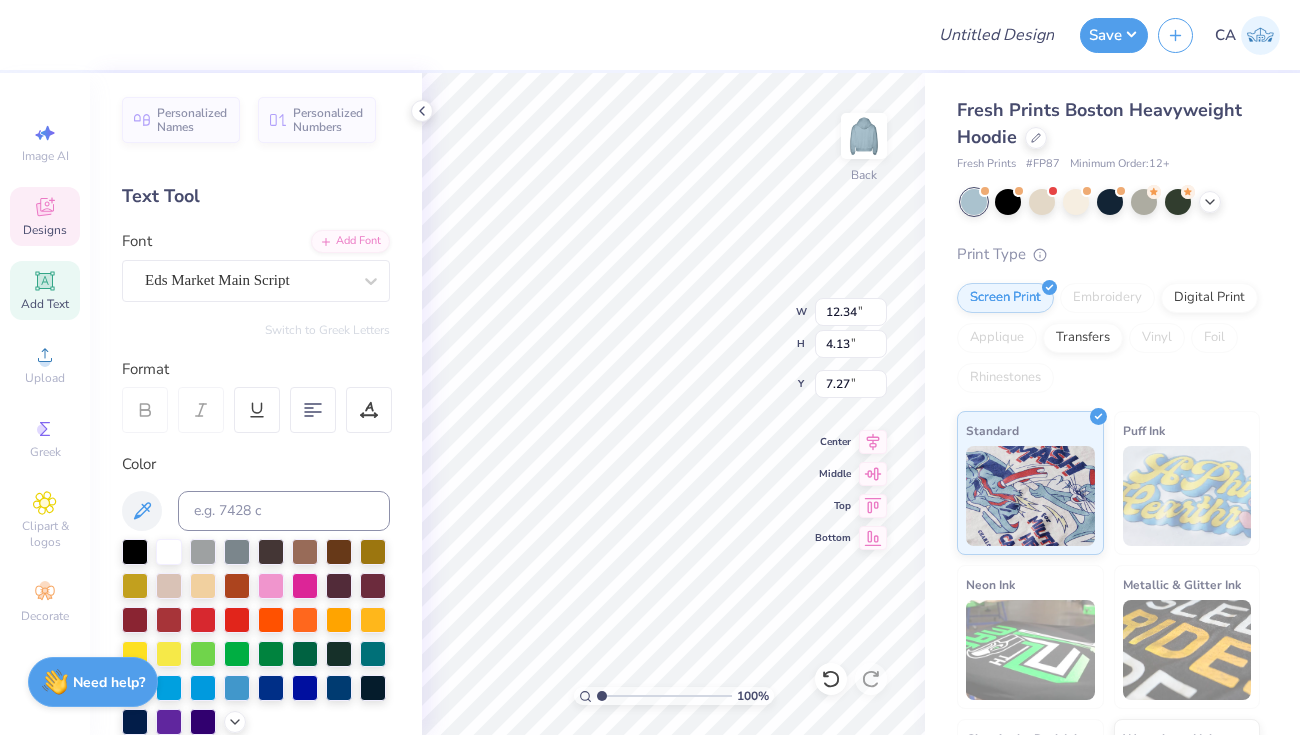 type on "1.12" 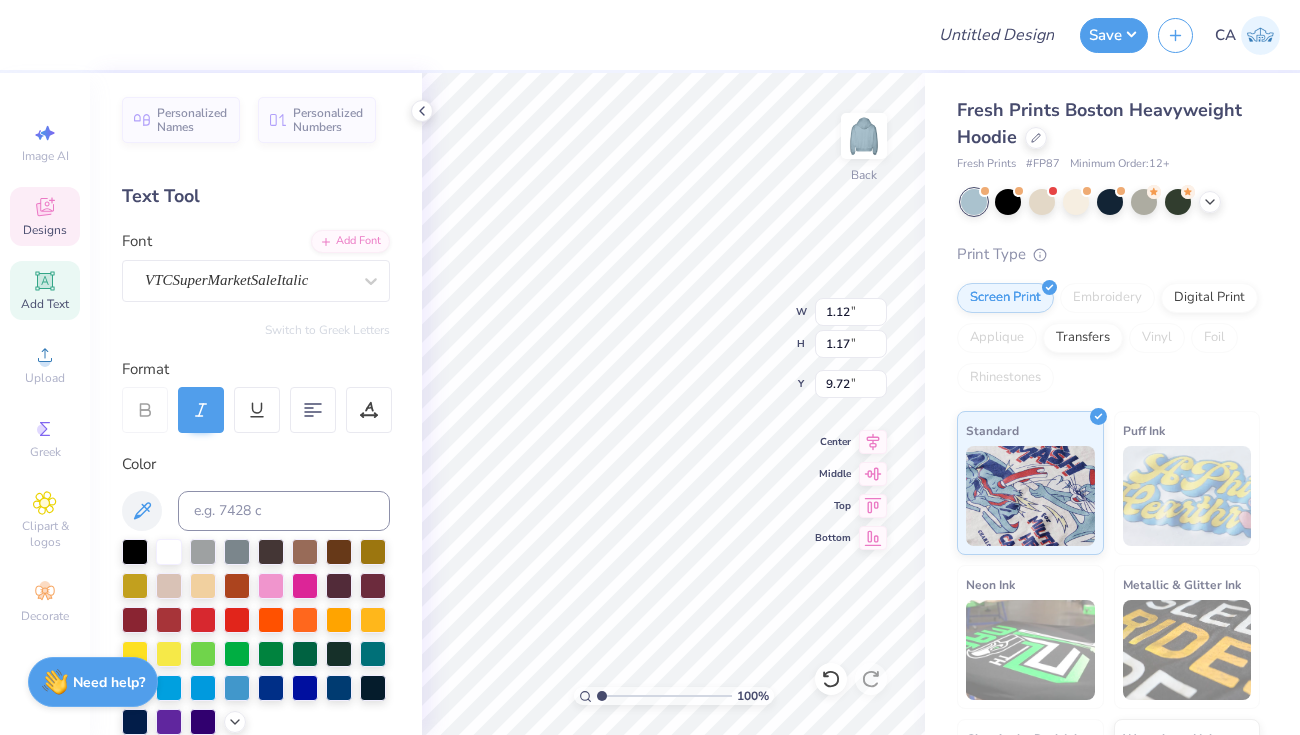 type on "E" 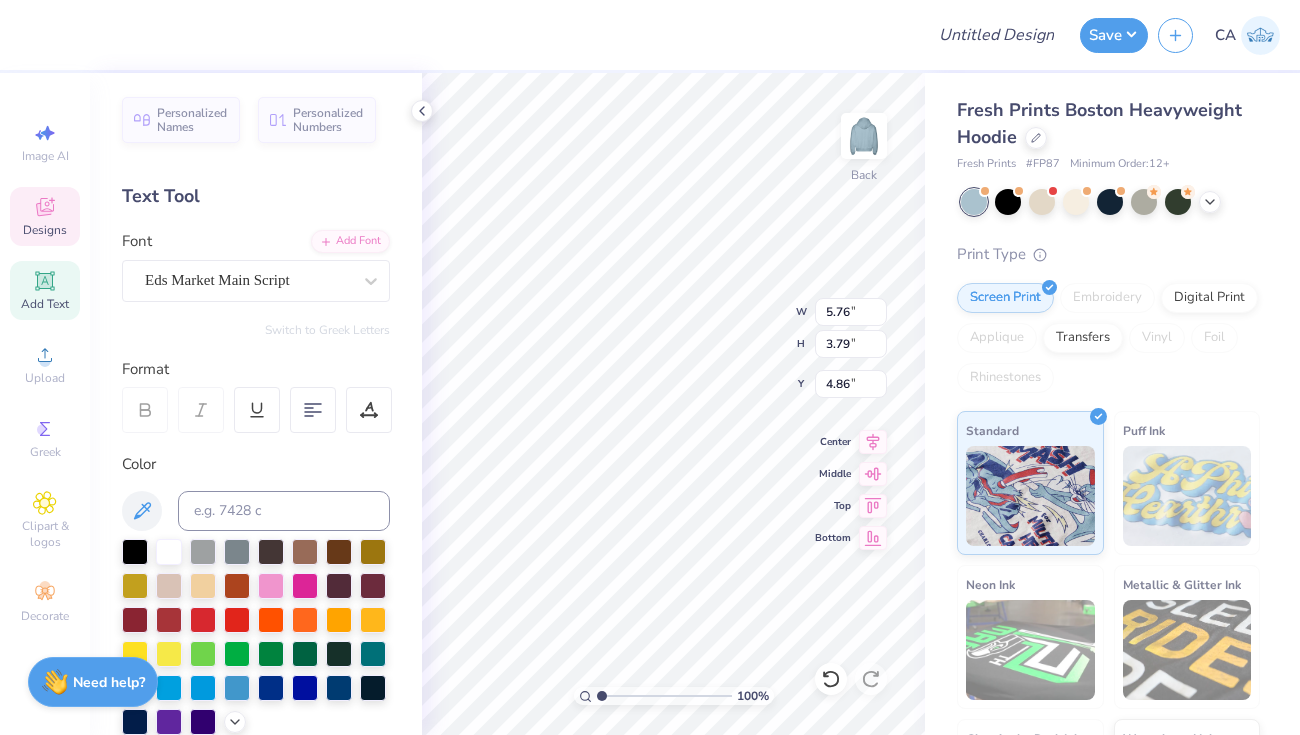 type on "4.27" 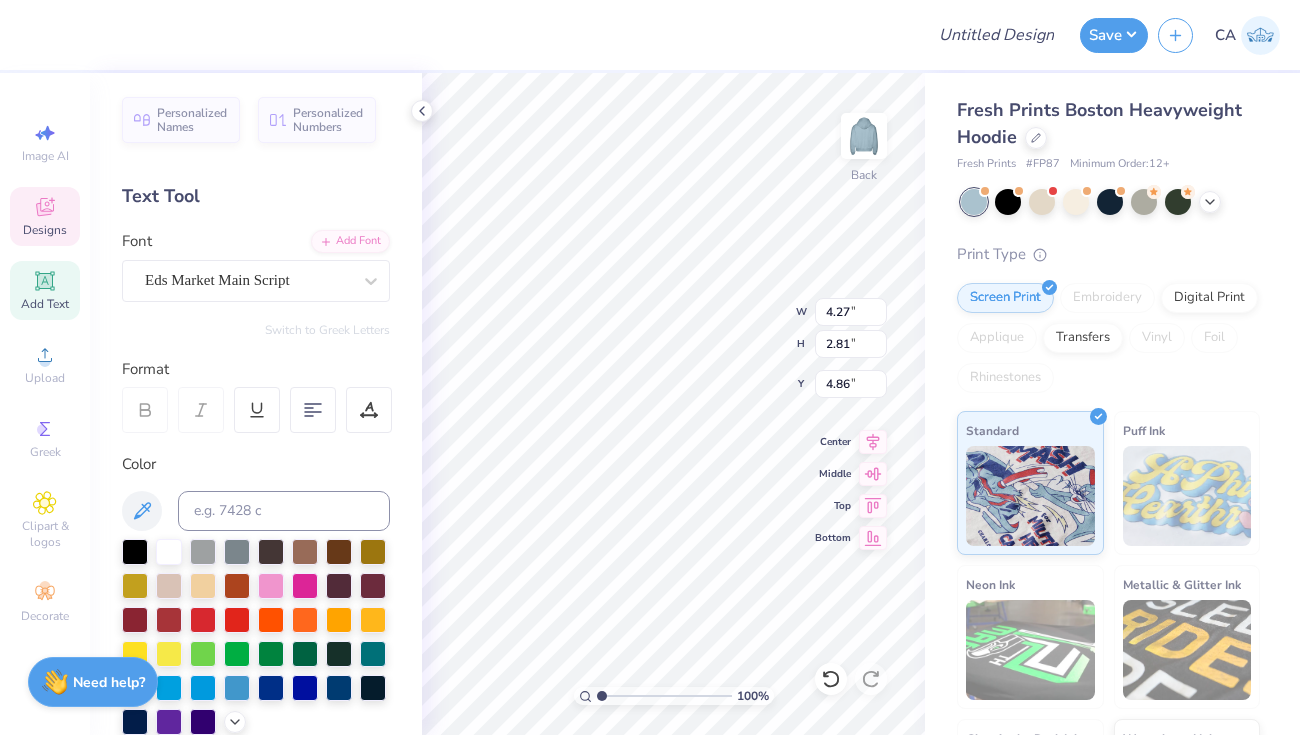 type on "12.34" 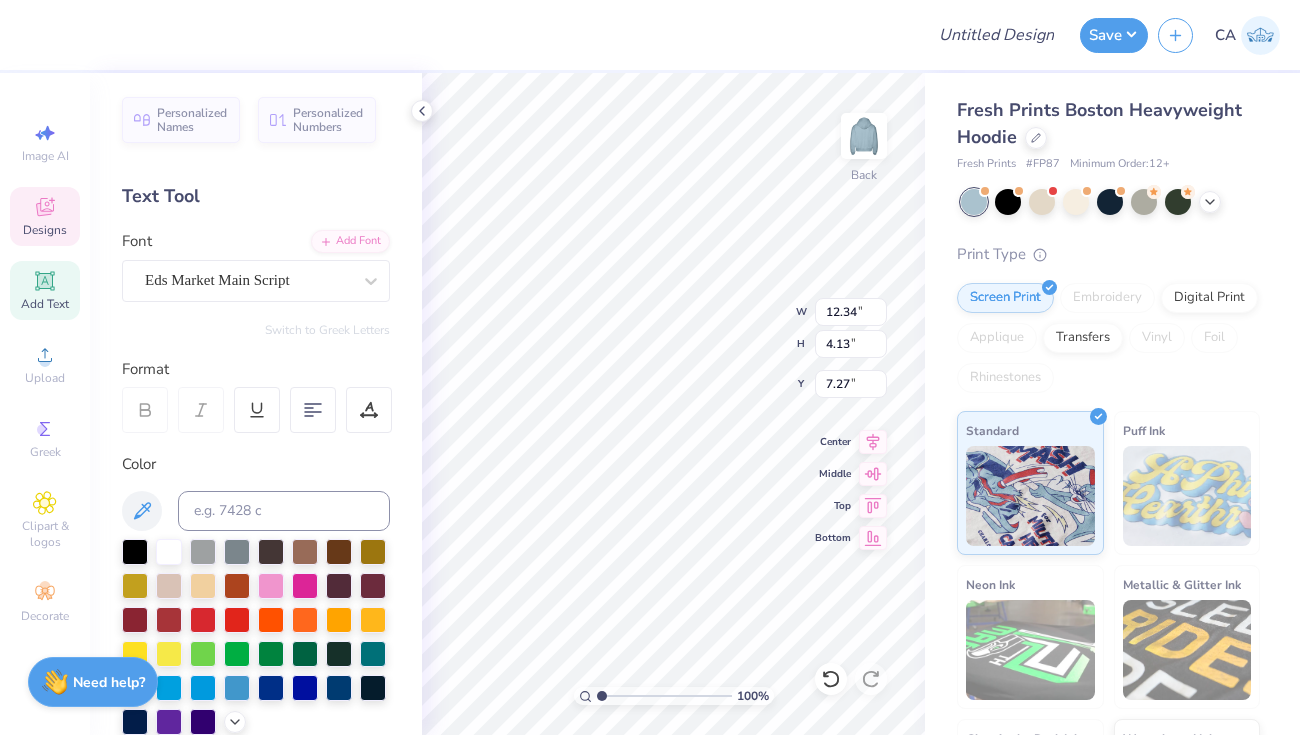 type on "5.67" 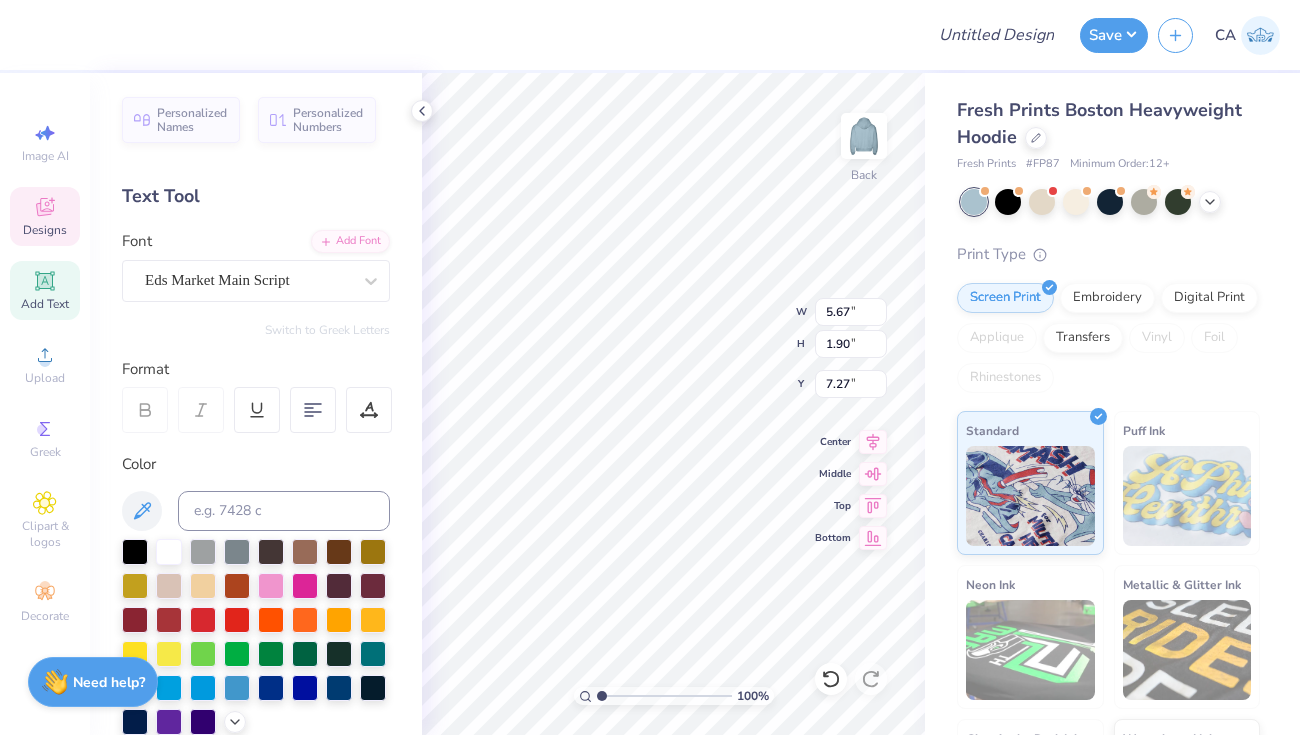 type on "4.27" 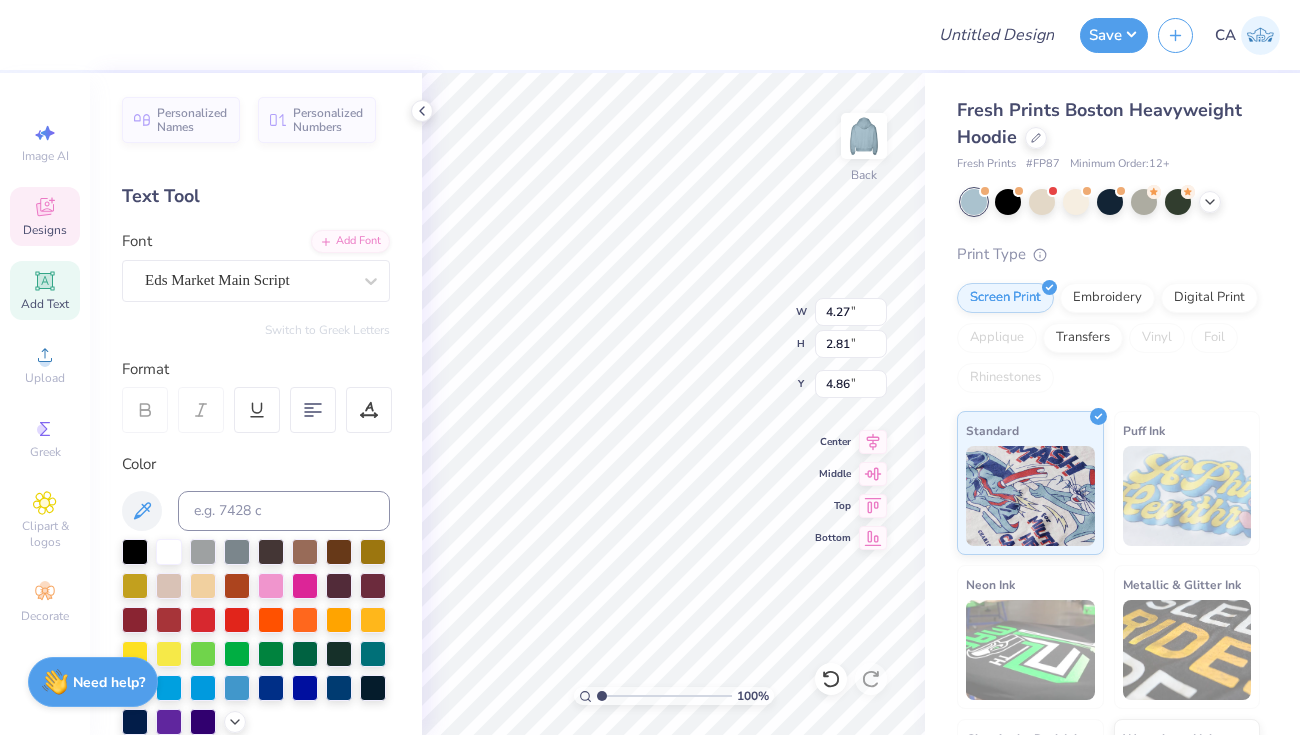 type on "5.87" 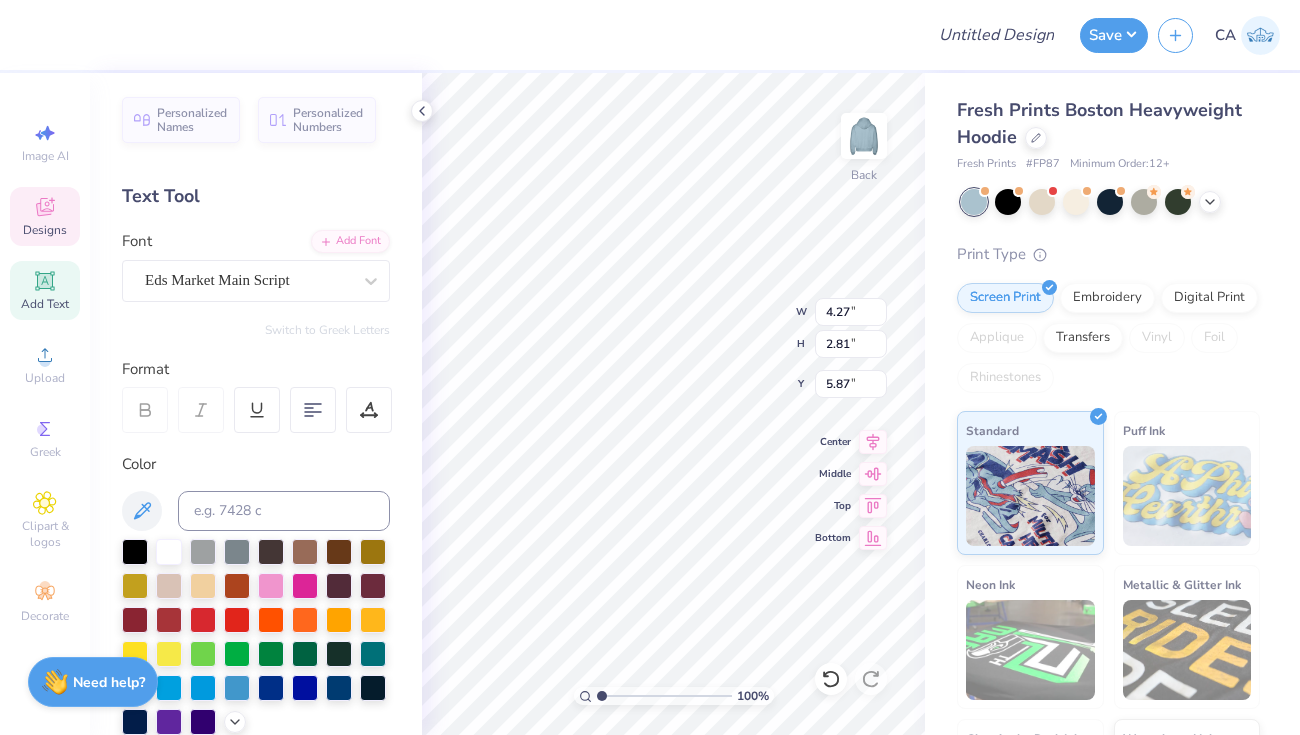type on "4.63" 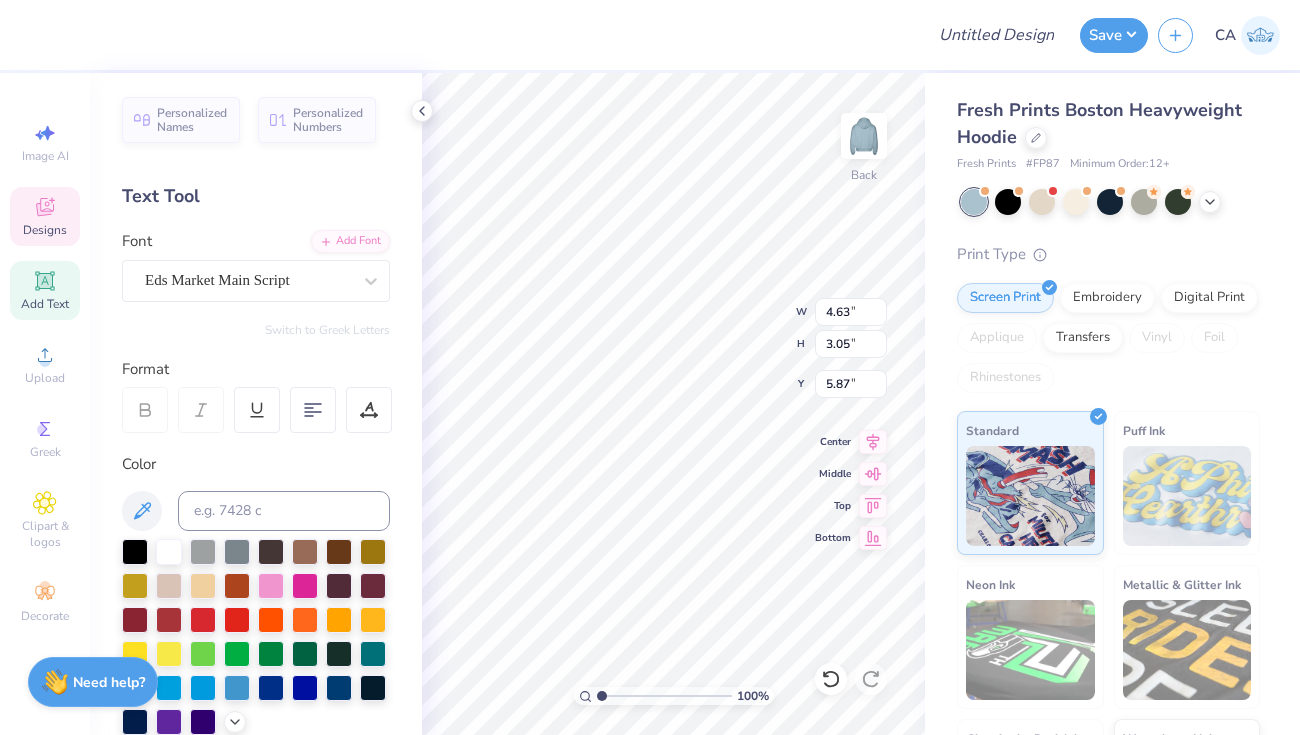 type on "5.67" 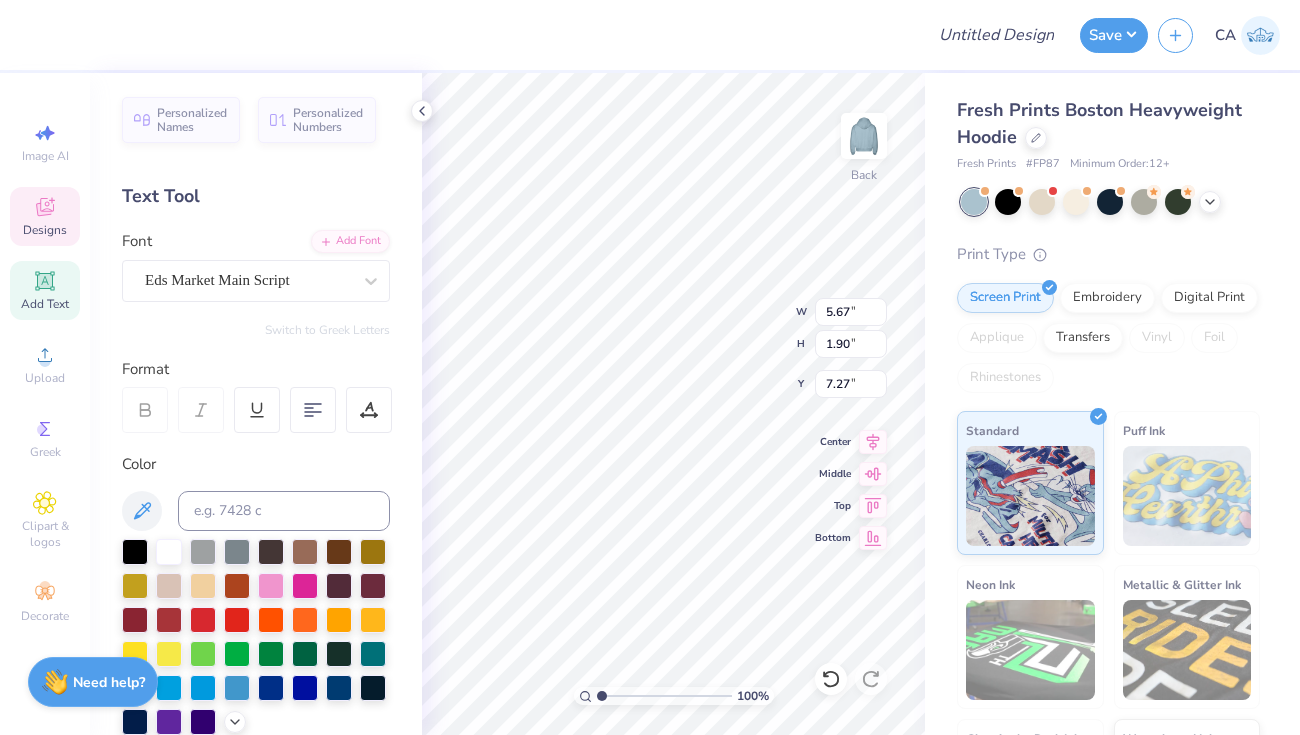 type on "5.80" 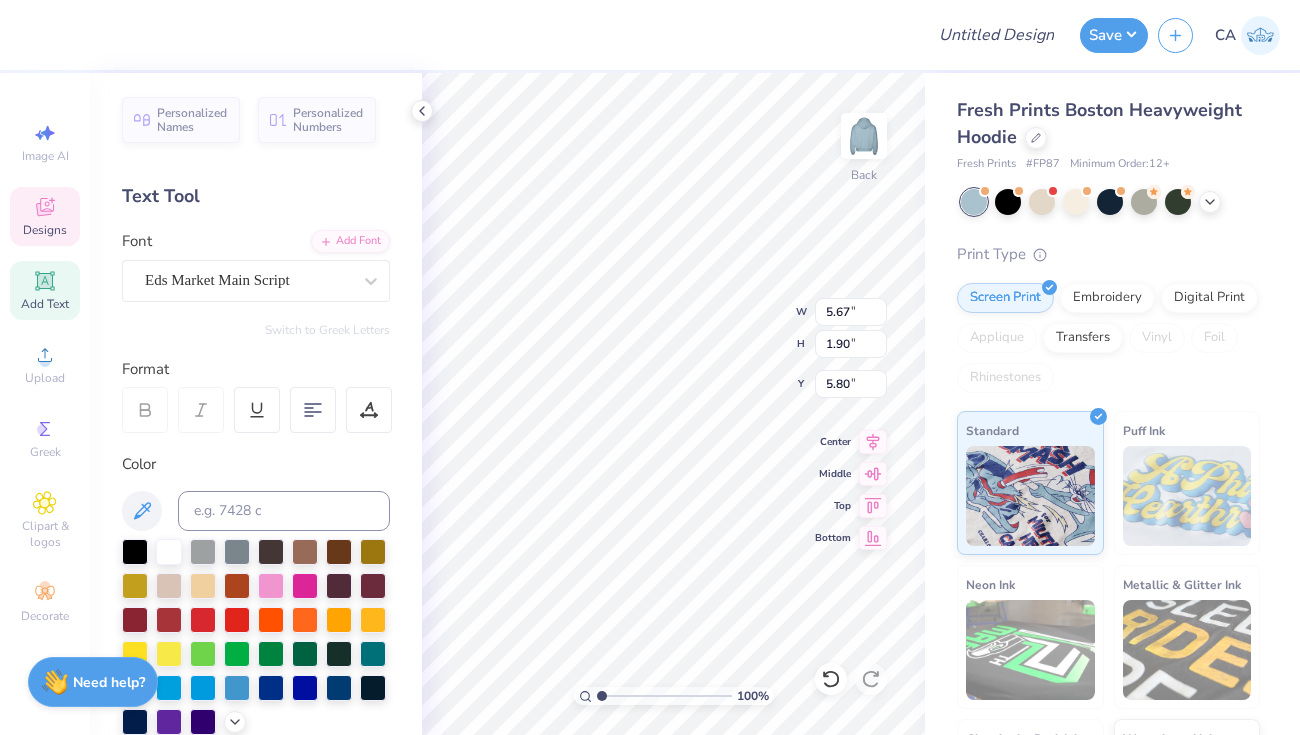 type on "6.45" 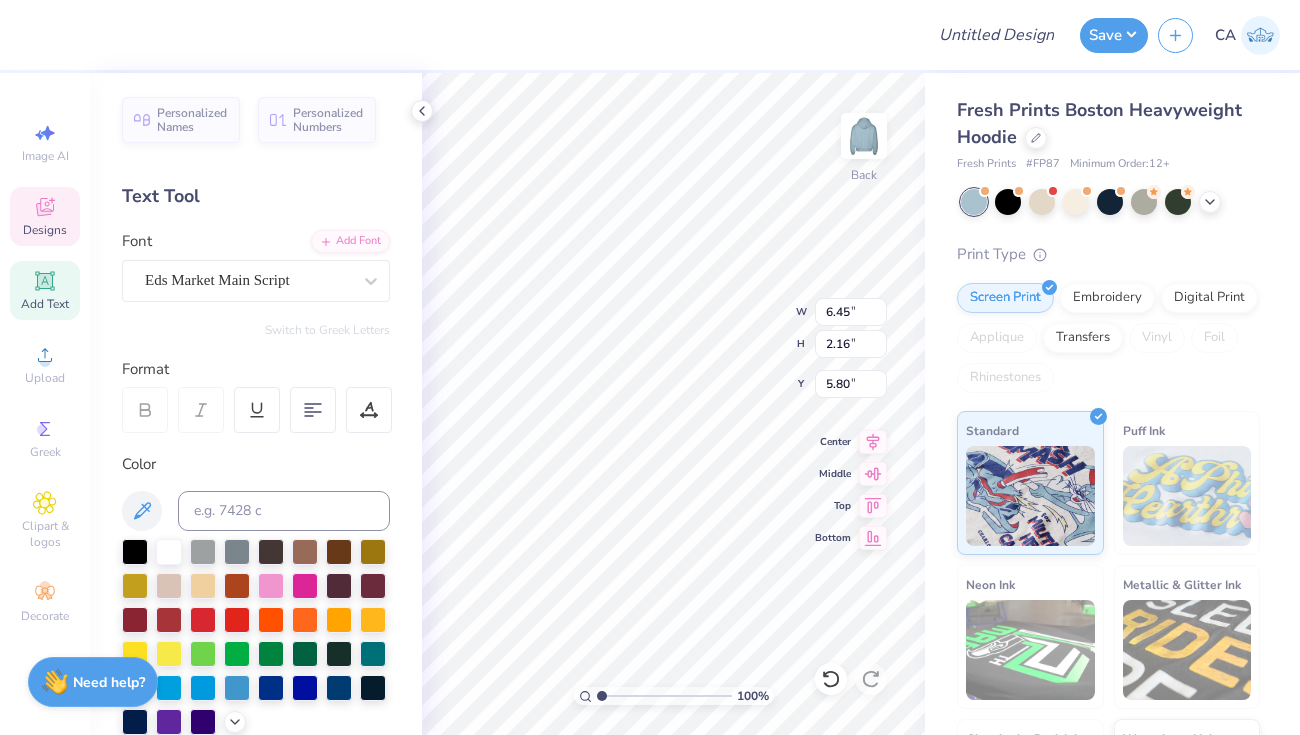 type on "6.31" 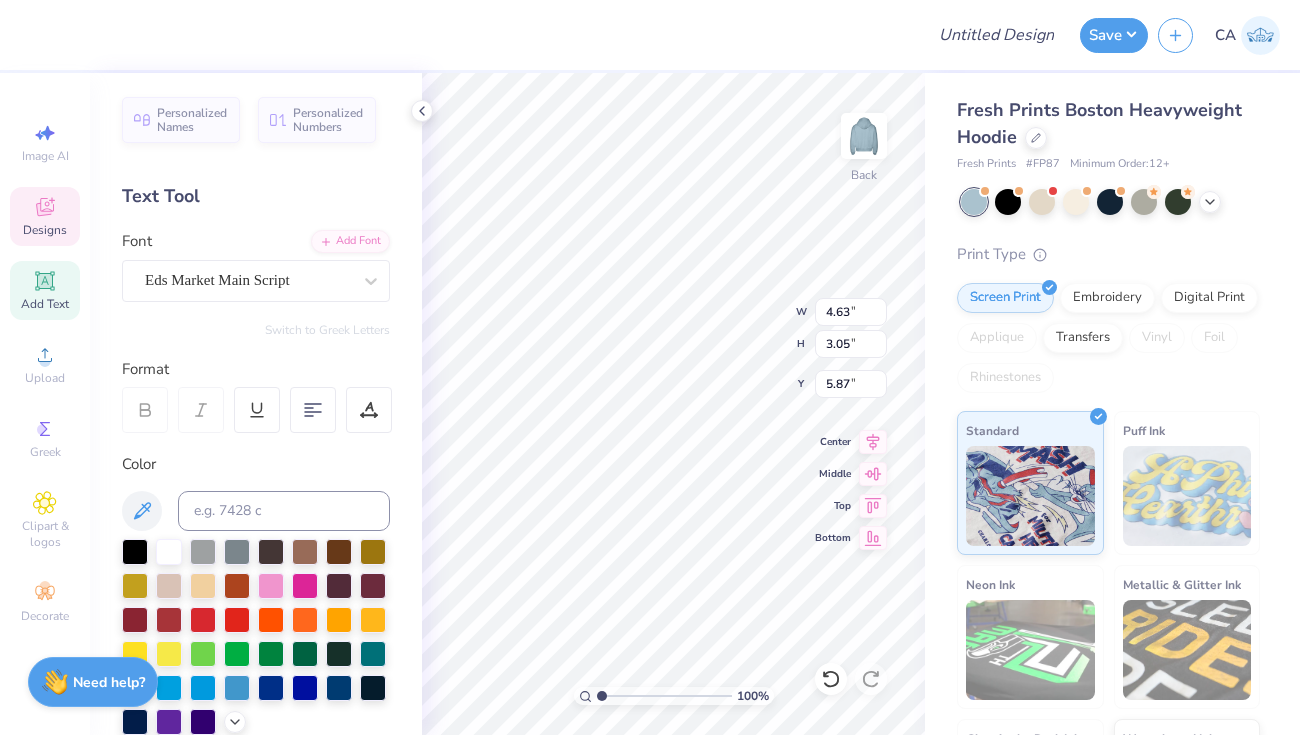 type on "6.45" 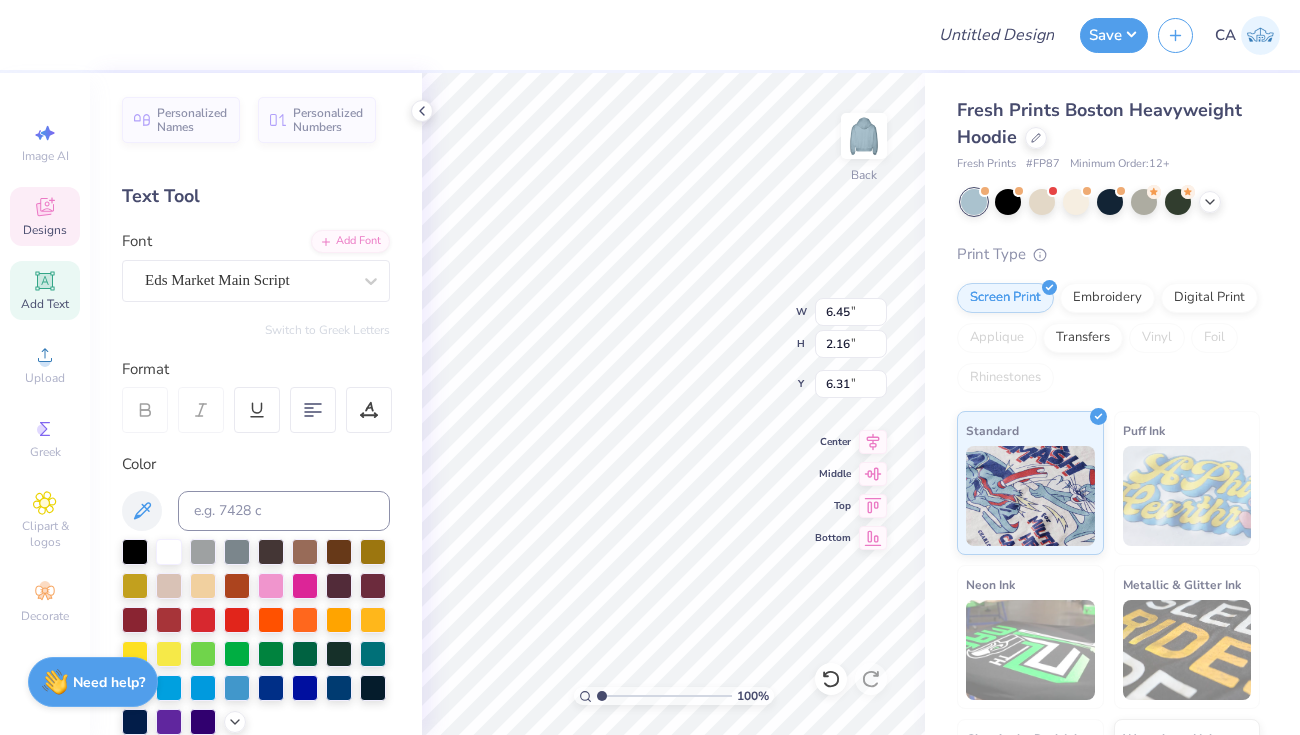 type on "4.63" 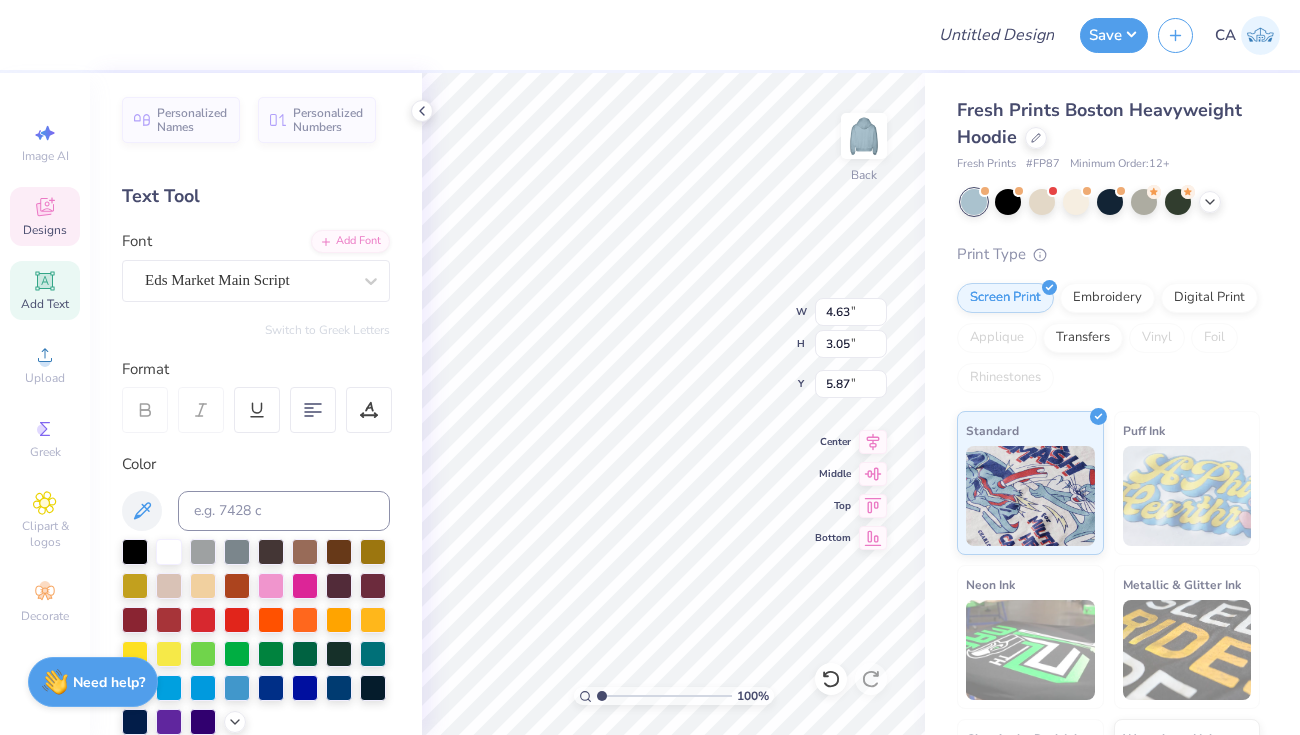 type on "6.45" 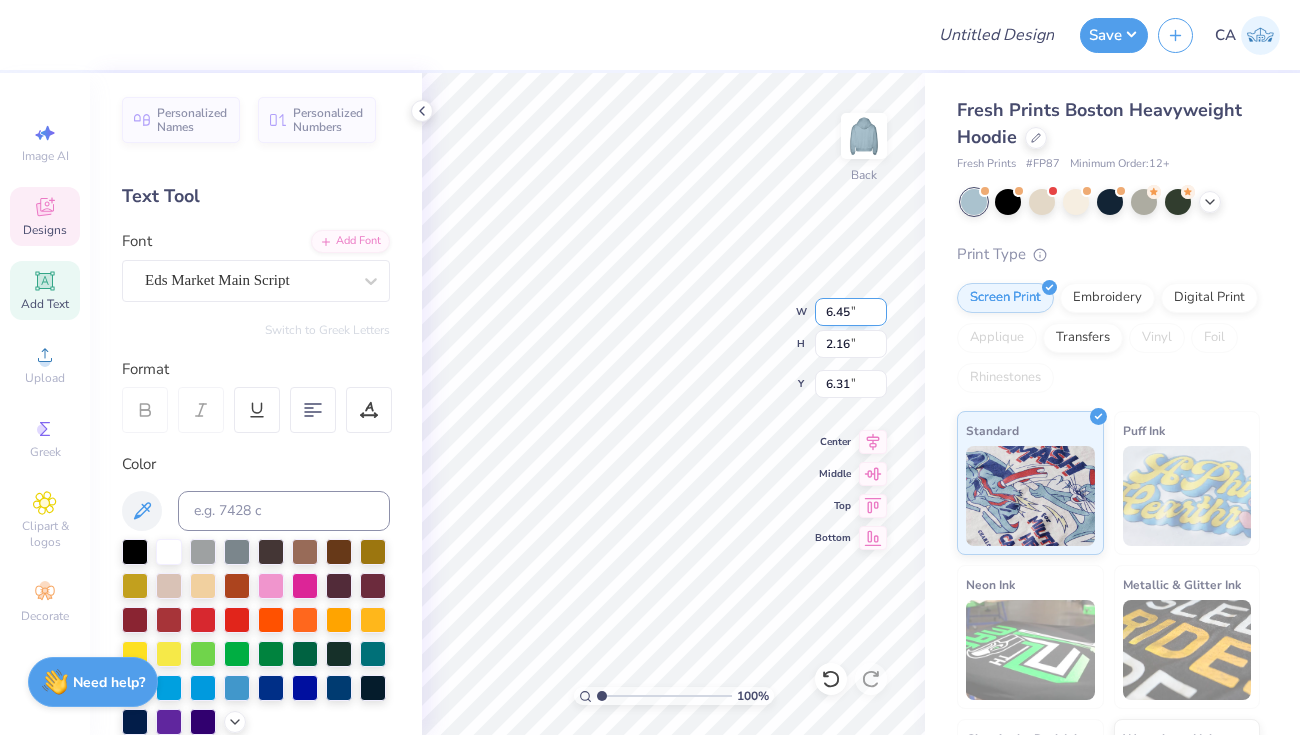 click on "6.45" at bounding box center (851, 312) 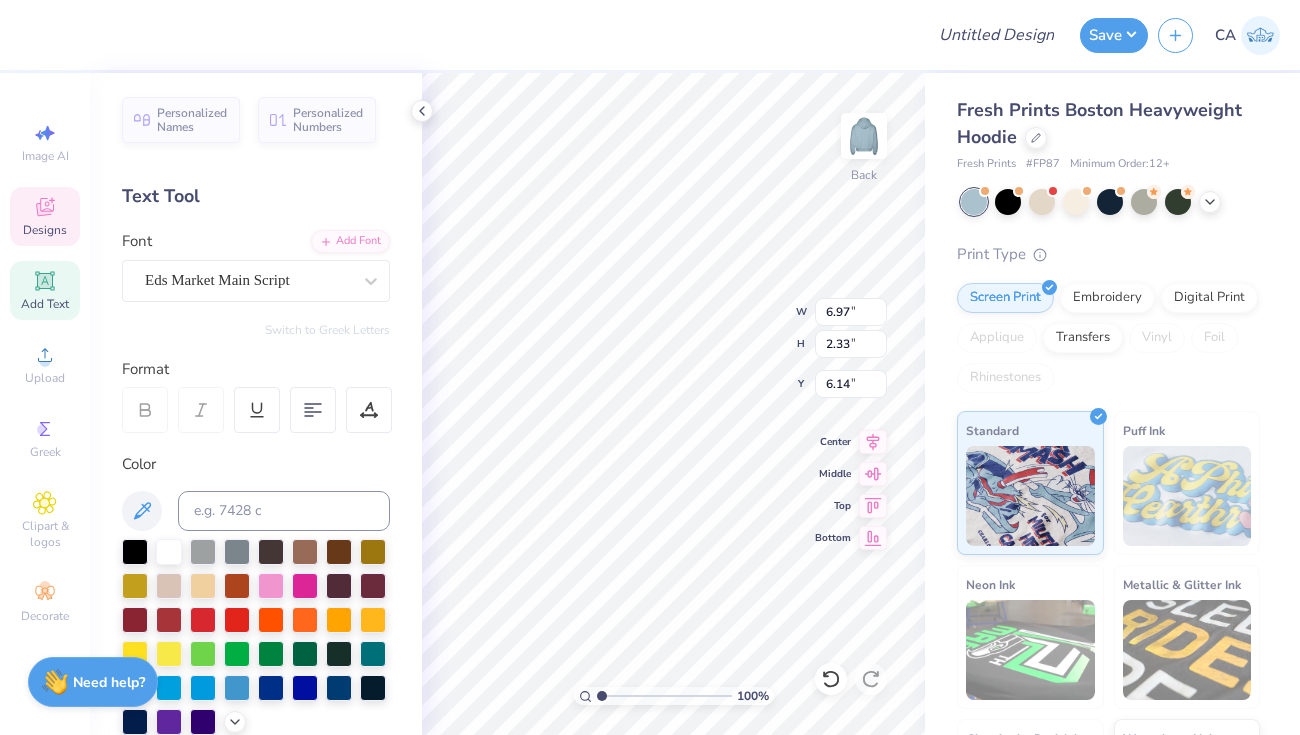 type on "6.97" 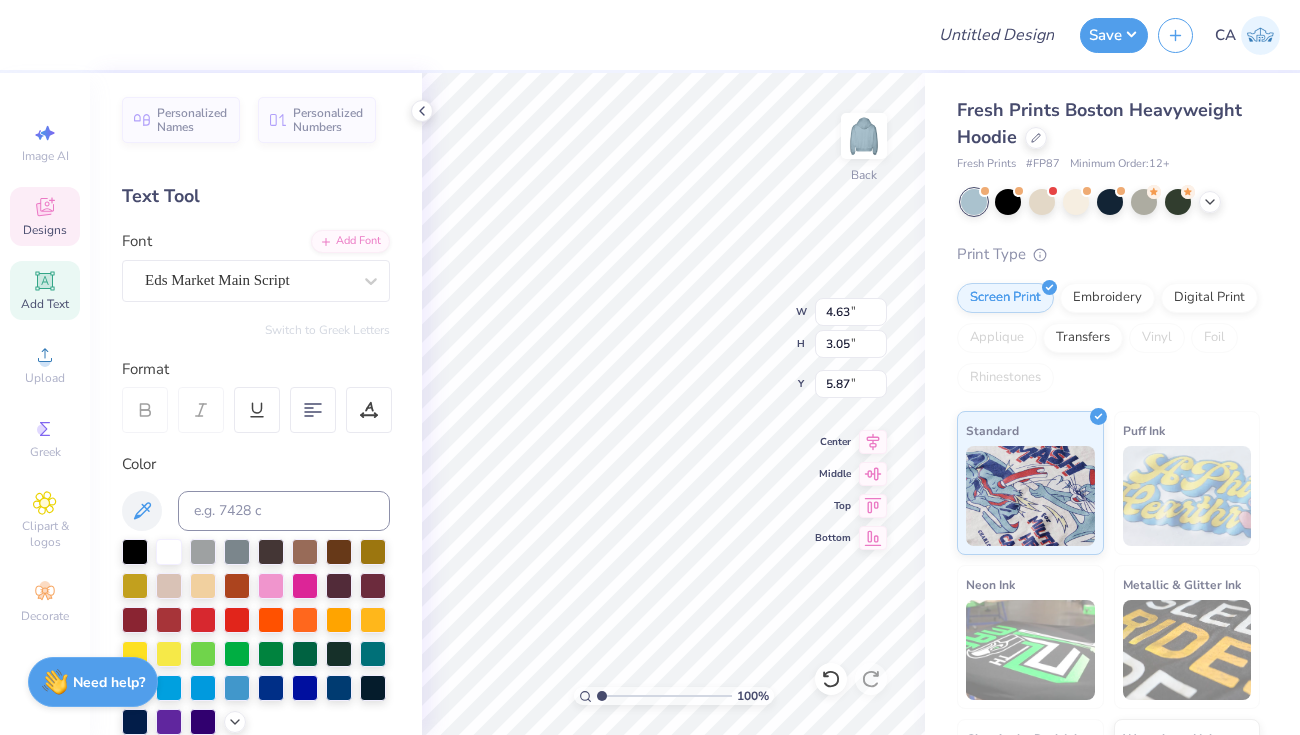 type on "6.14" 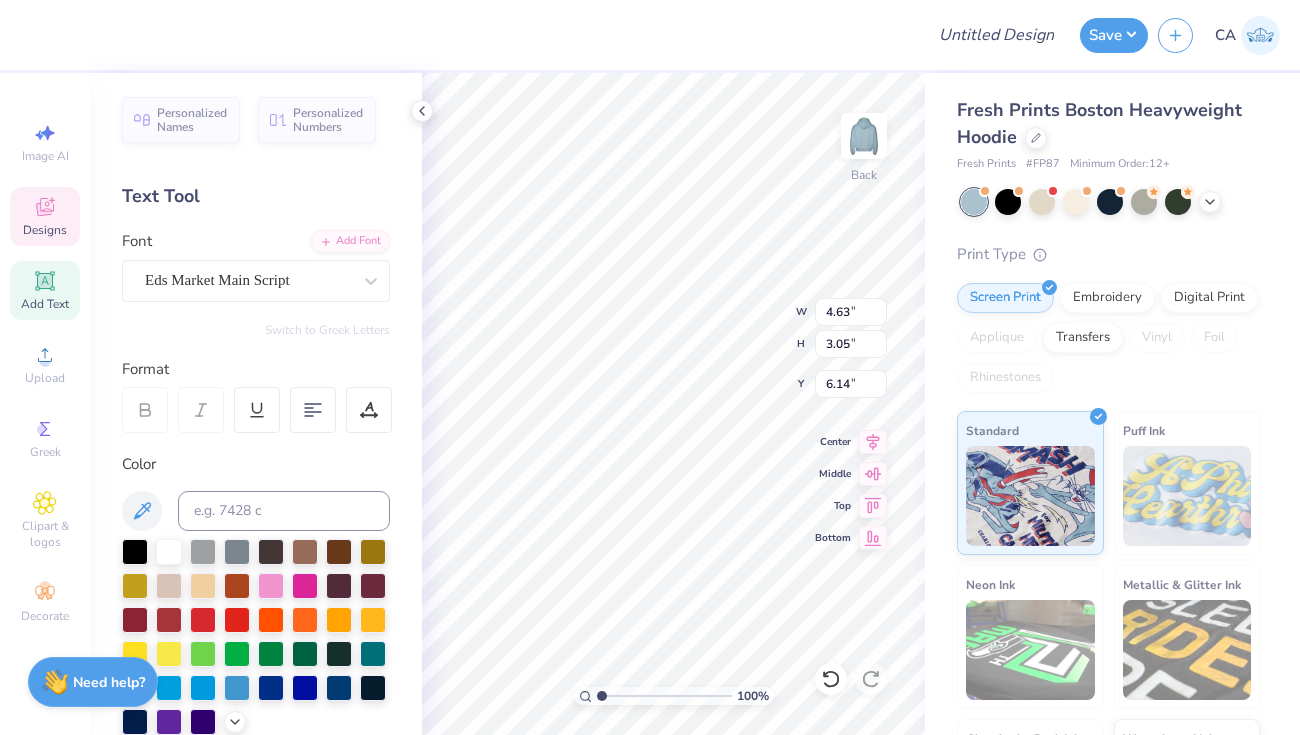 type on "6.97" 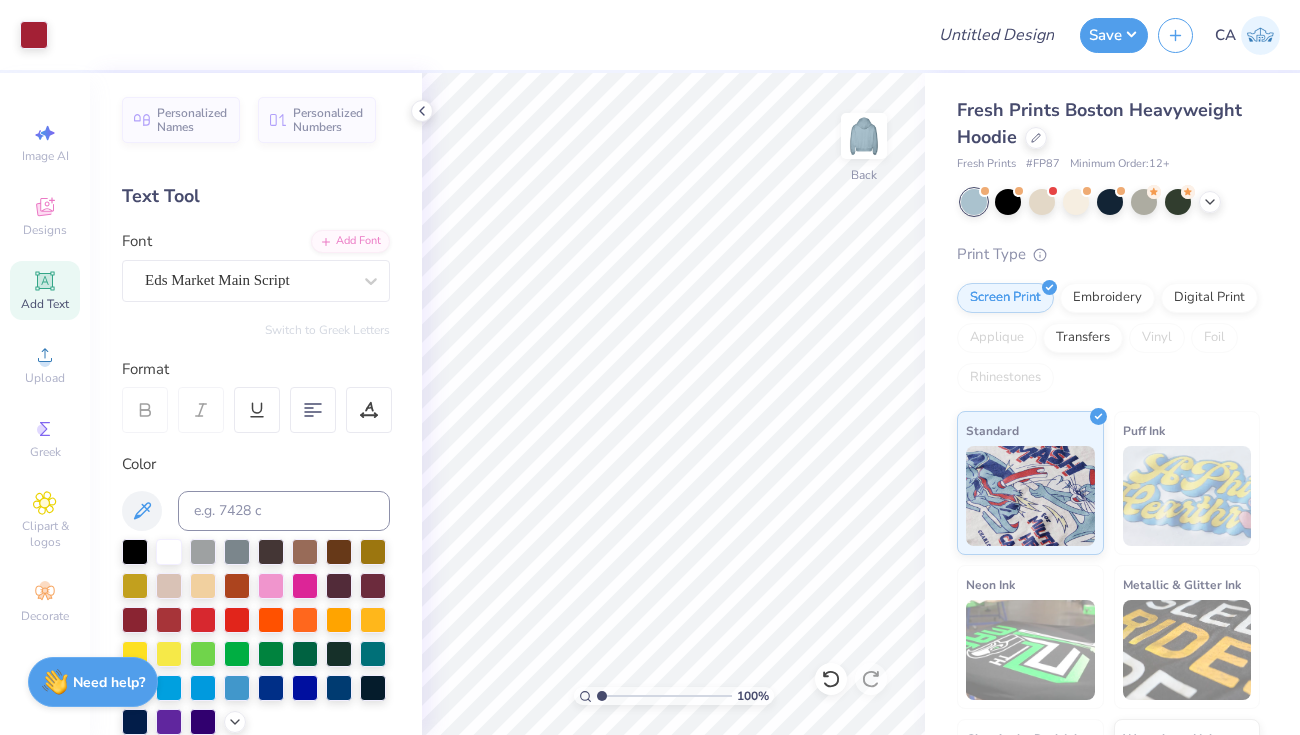 click 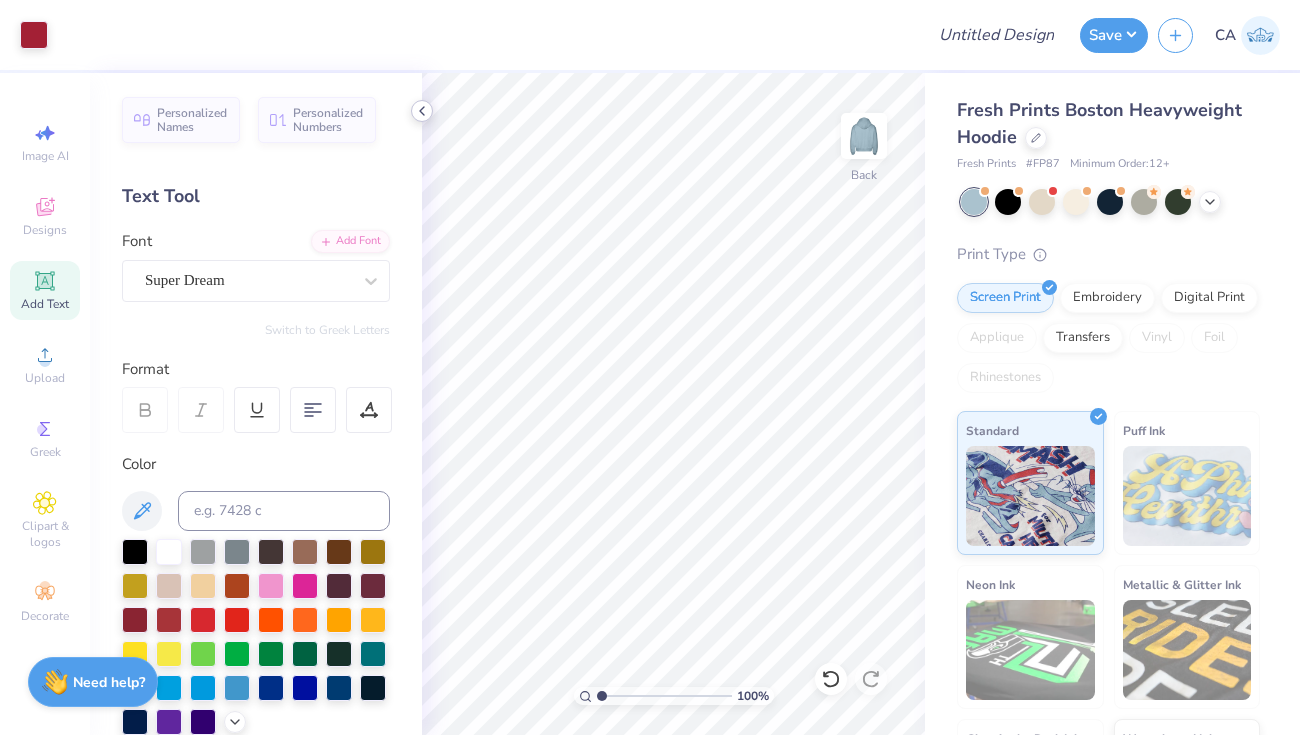 click 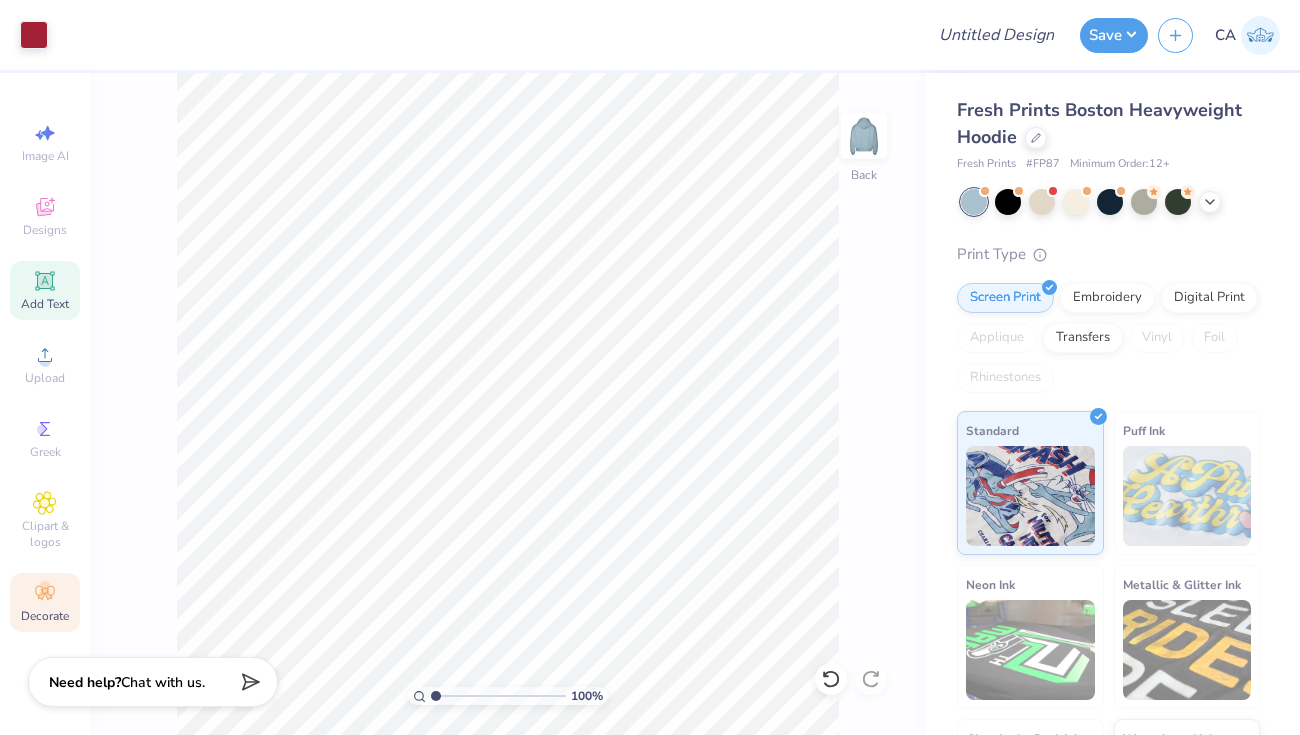 click 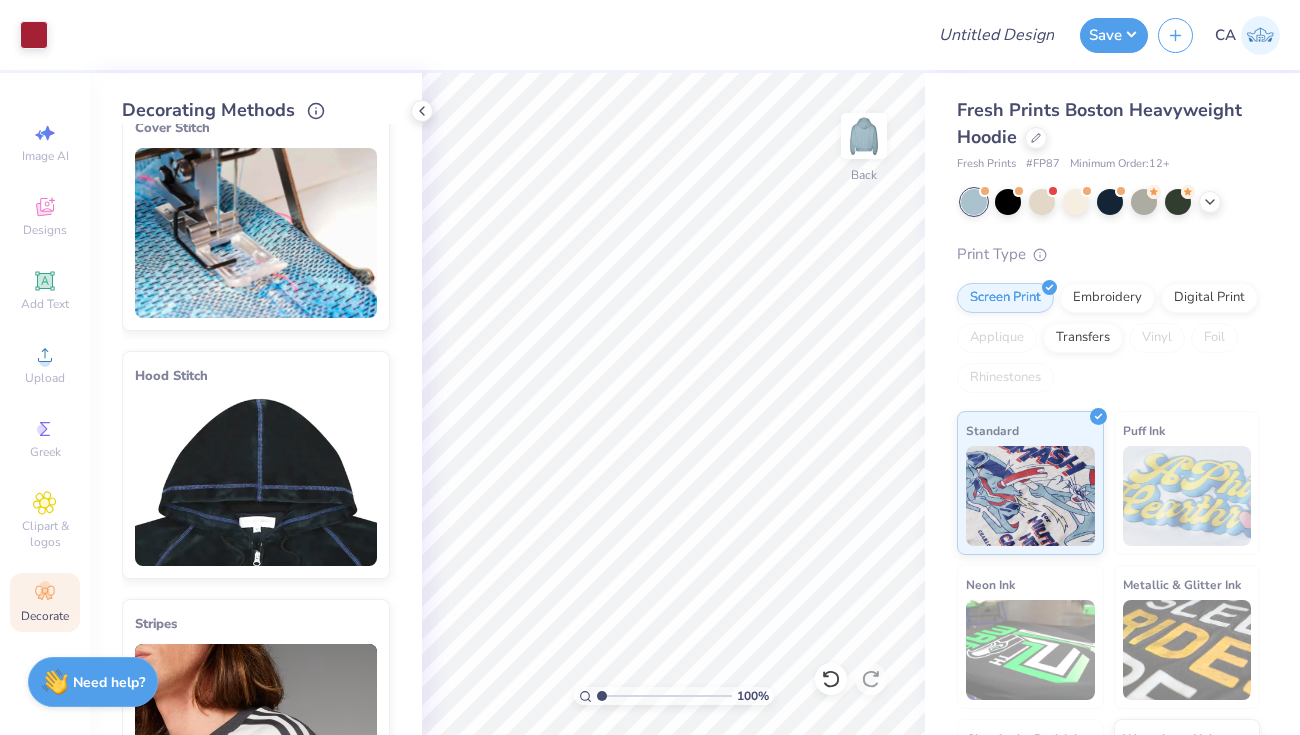 scroll, scrollTop: 0, scrollLeft: 0, axis: both 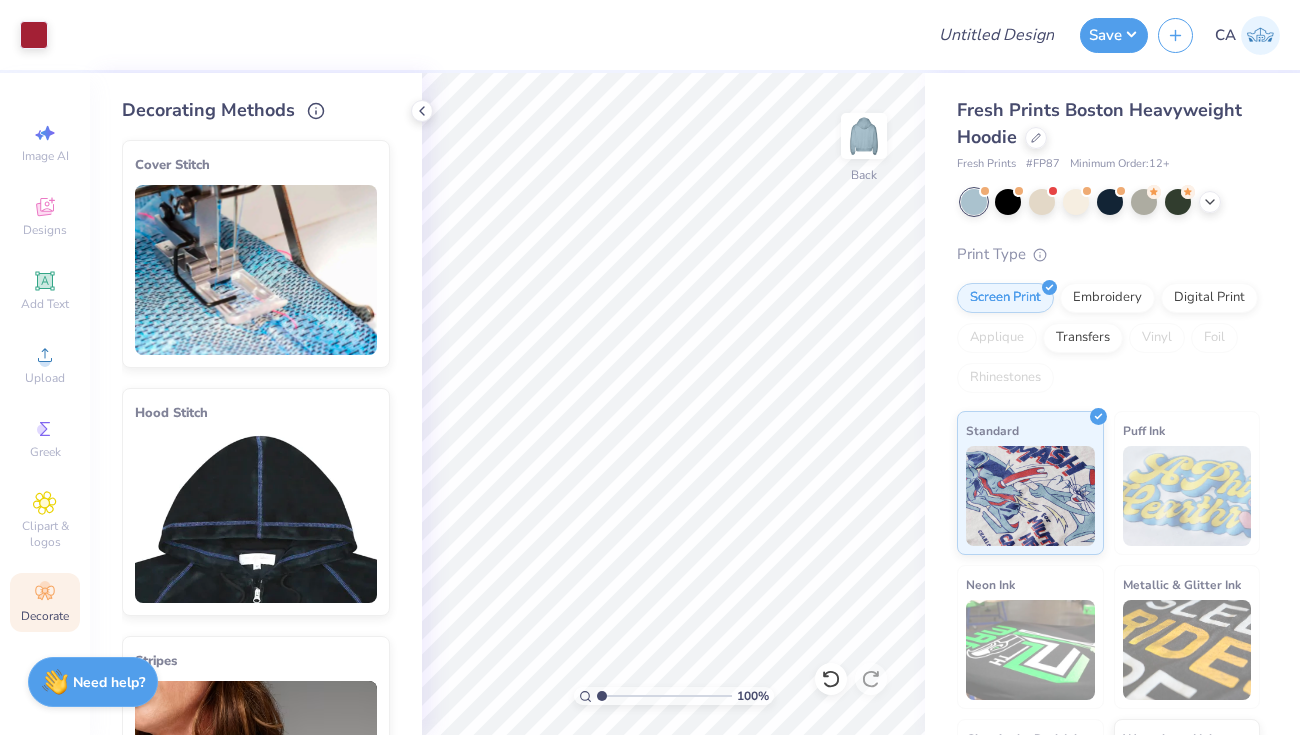 click at bounding box center (256, 270) 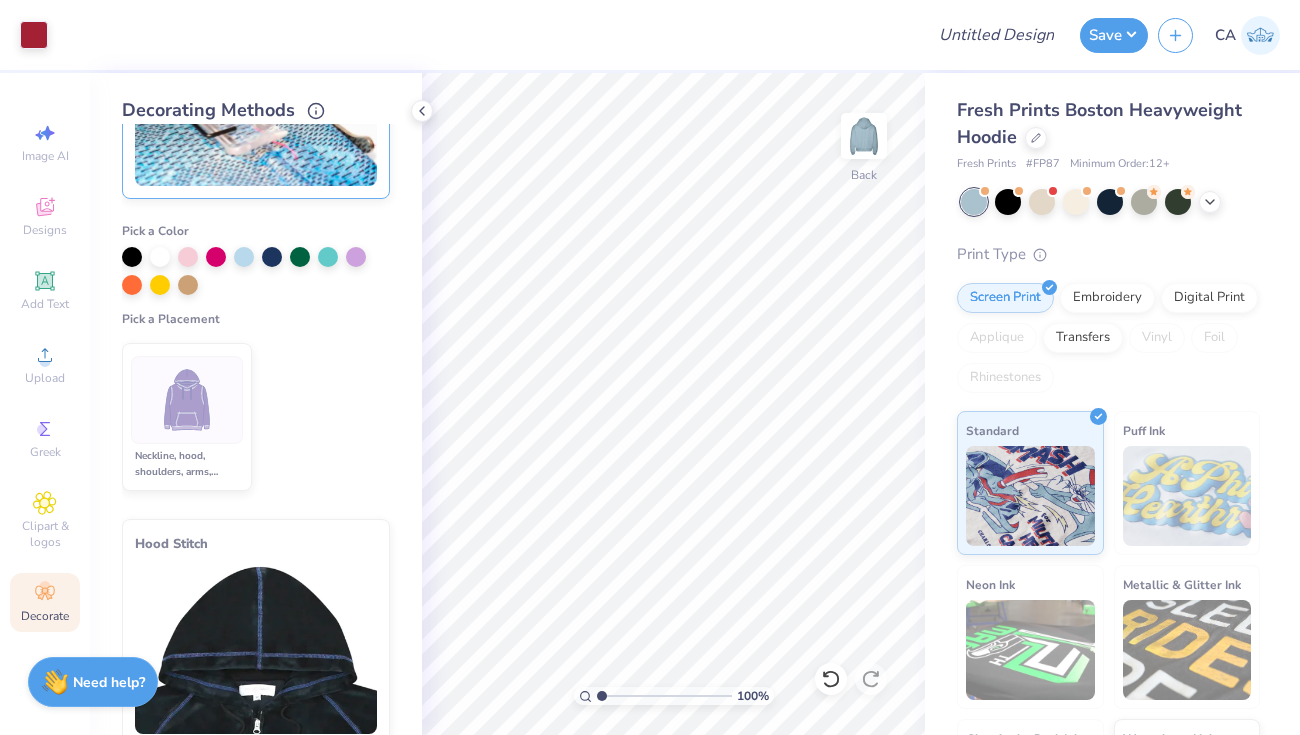 scroll, scrollTop: 19, scrollLeft: 0, axis: vertical 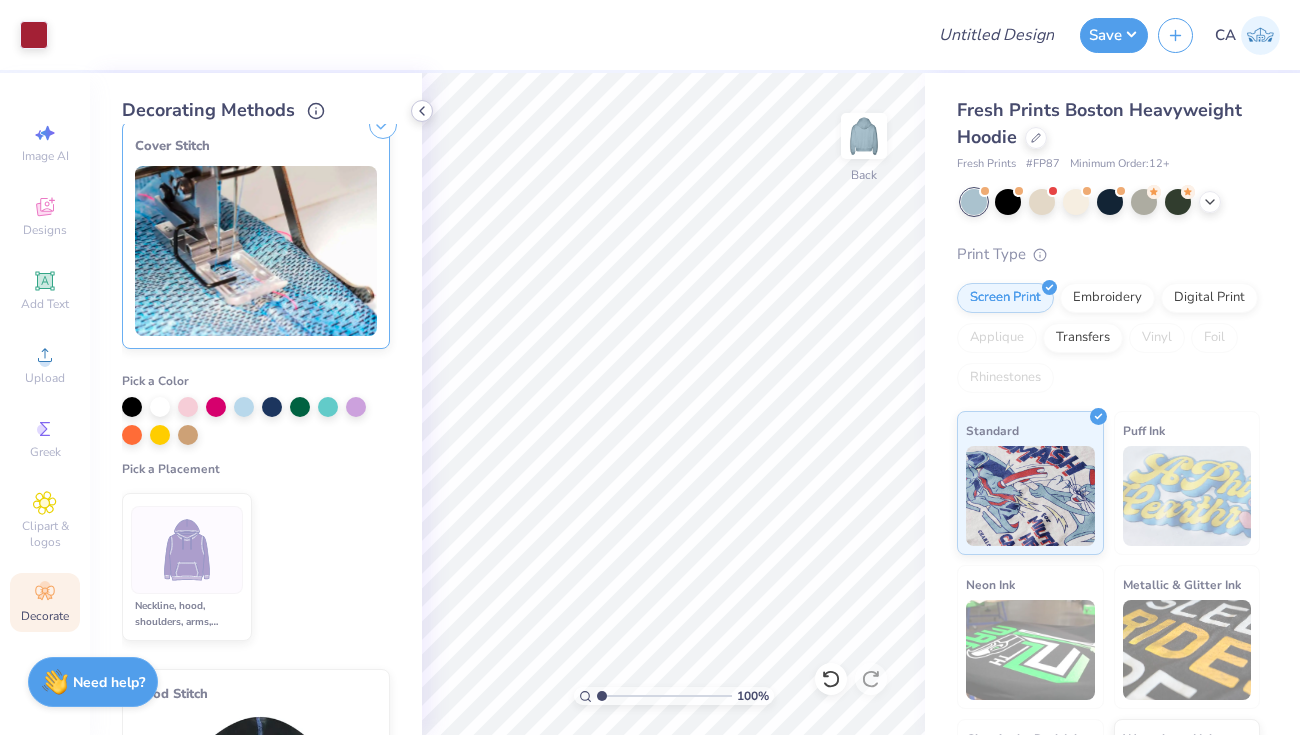 click 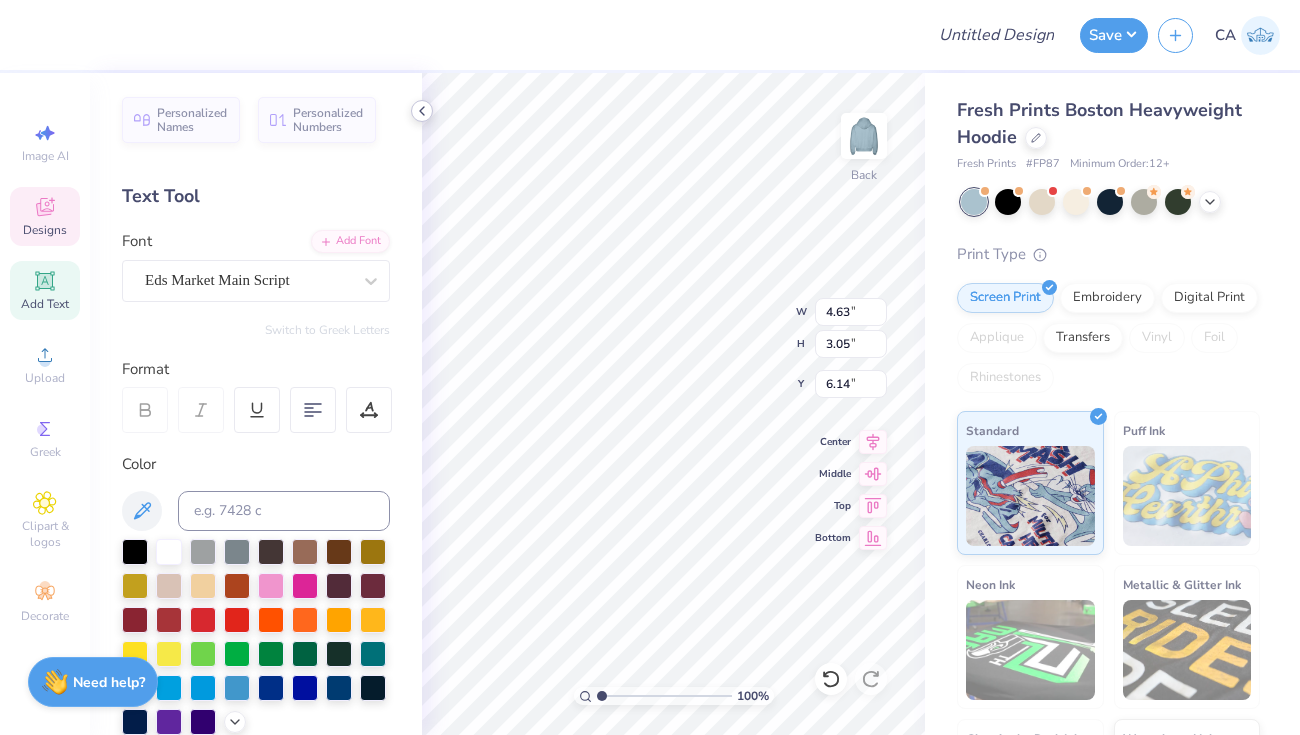 click 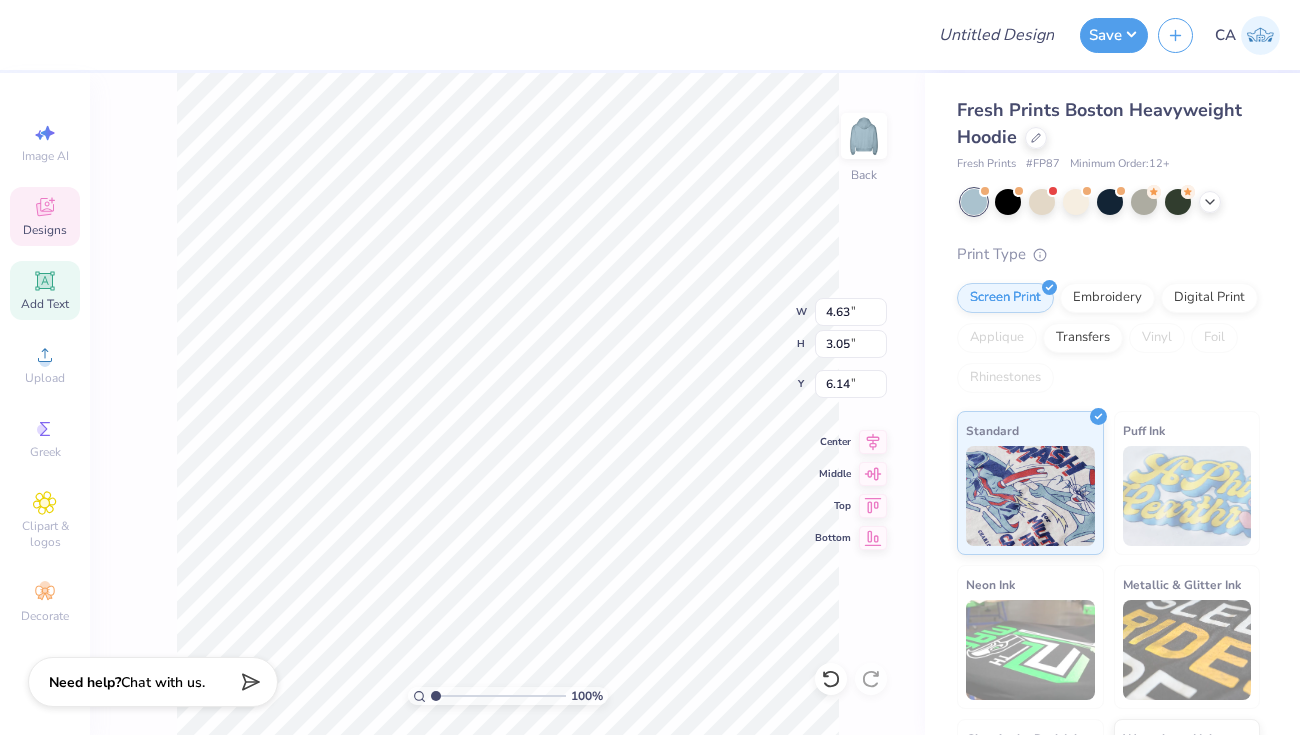 type on "6.97" 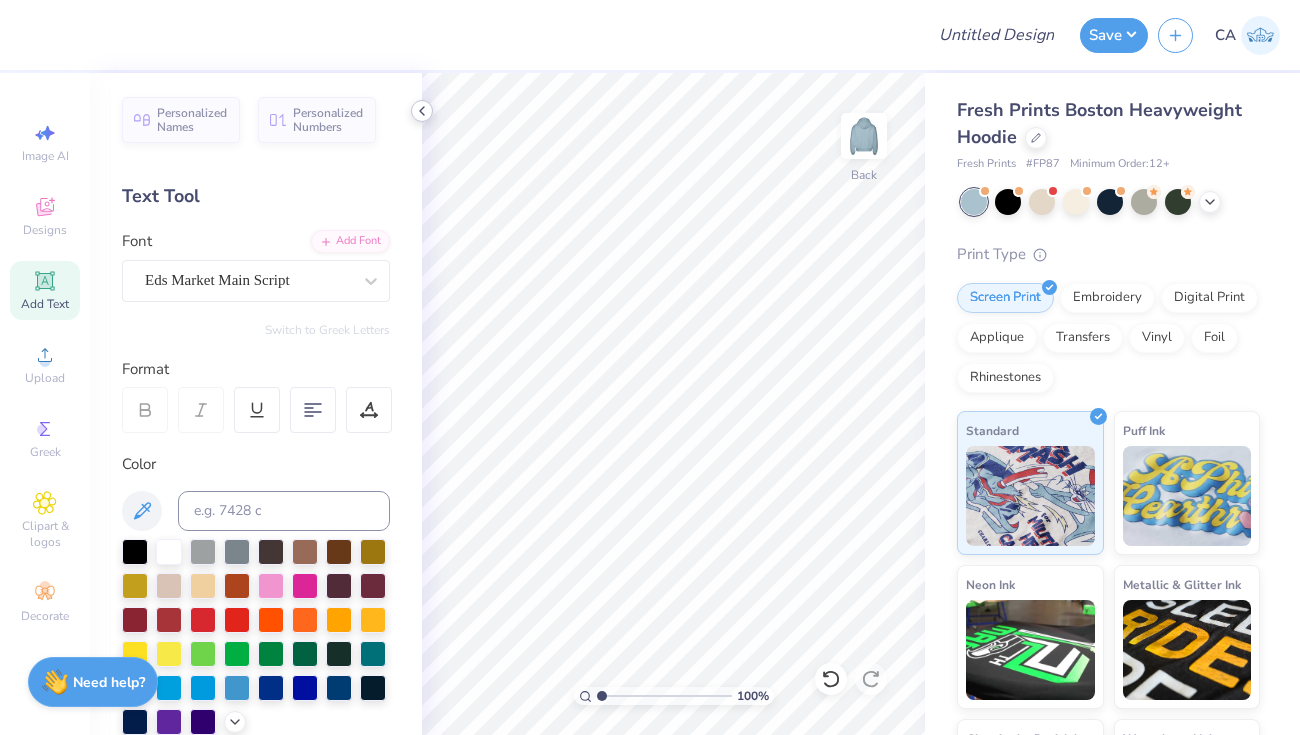 click 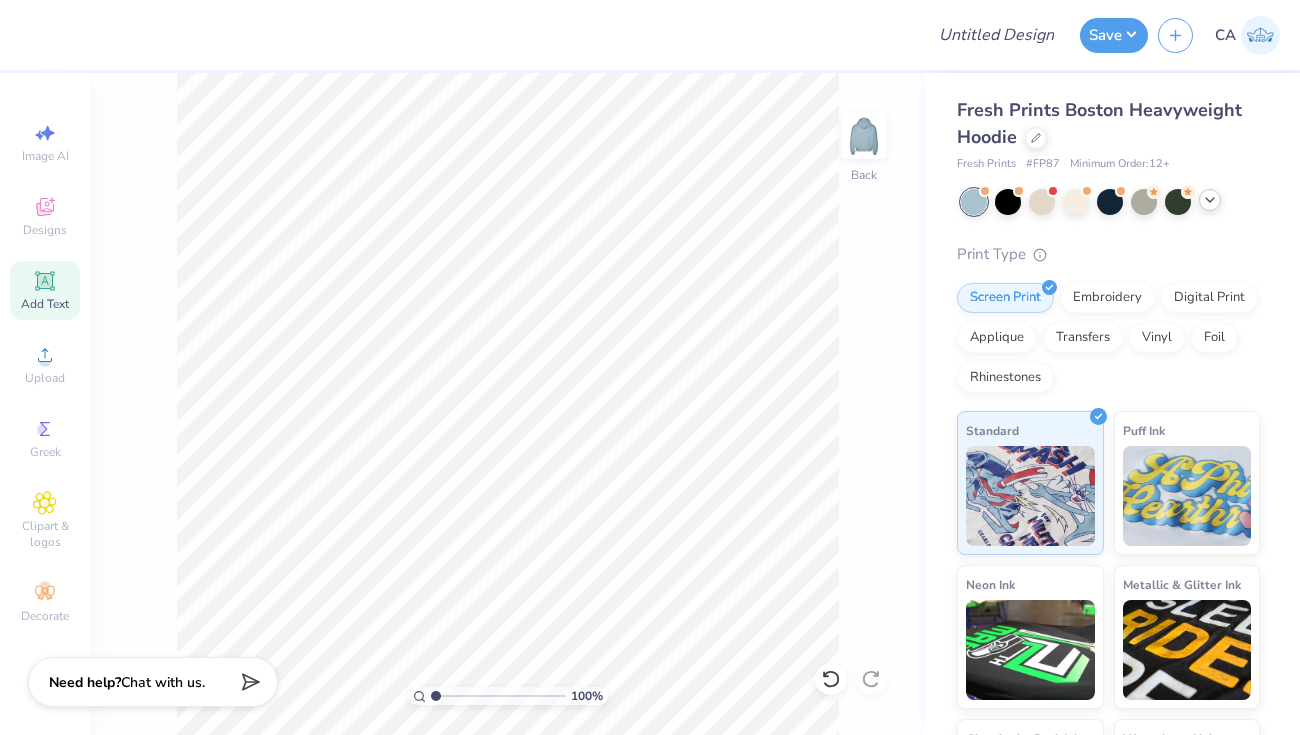 click 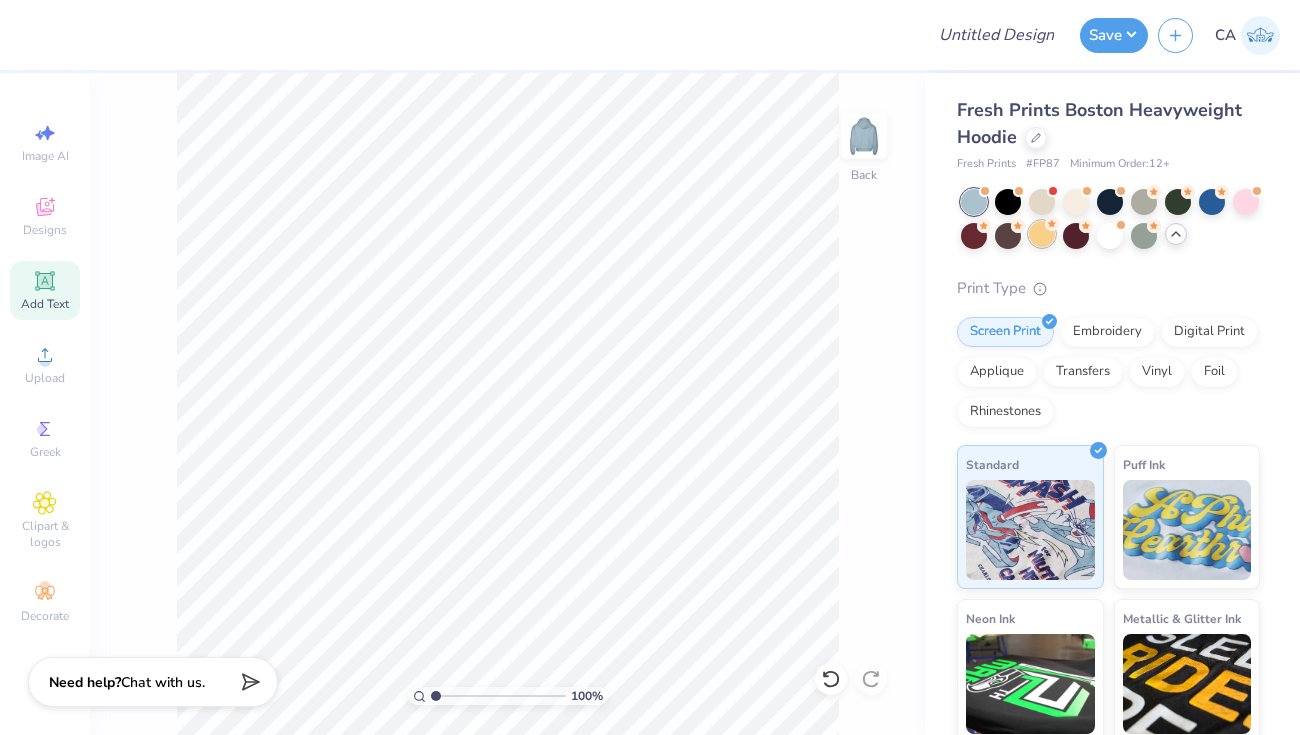 click 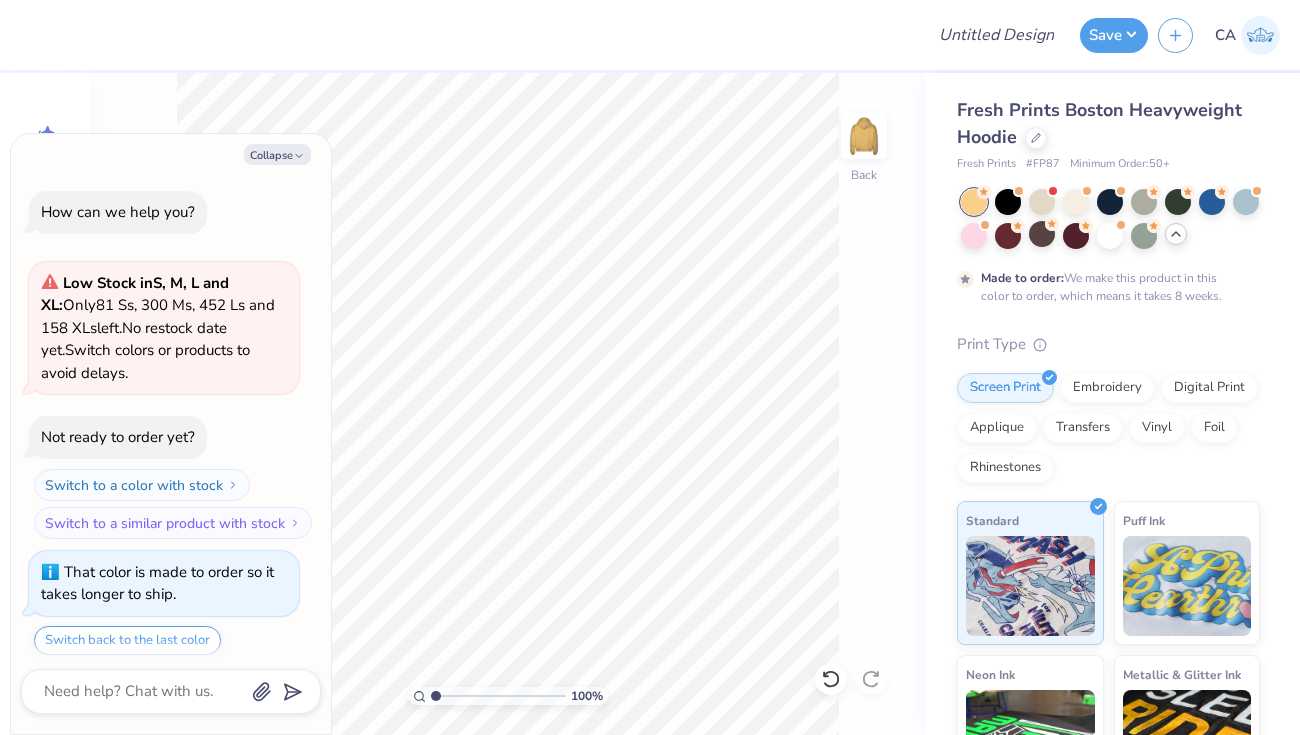 scroll, scrollTop: 61, scrollLeft: 0, axis: vertical 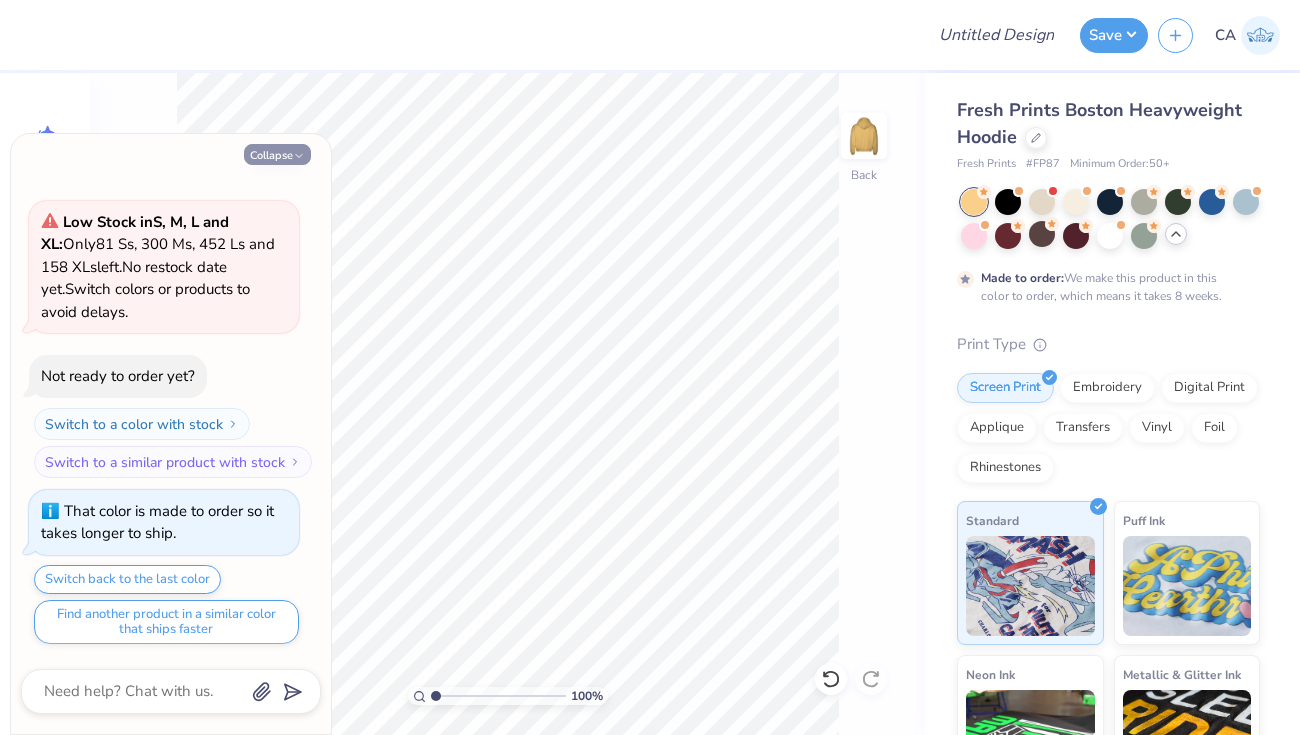 click on "Collapse" at bounding box center [277, 154] 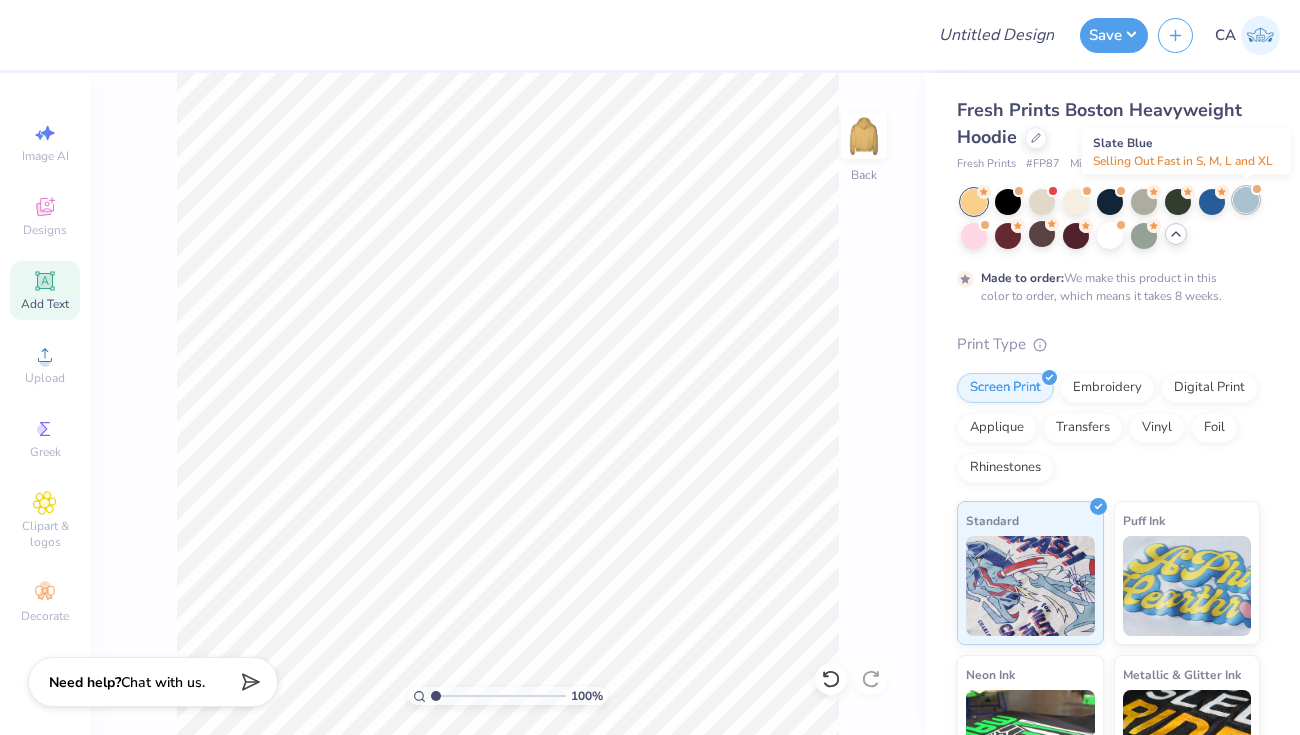 click at bounding box center [1246, 200] 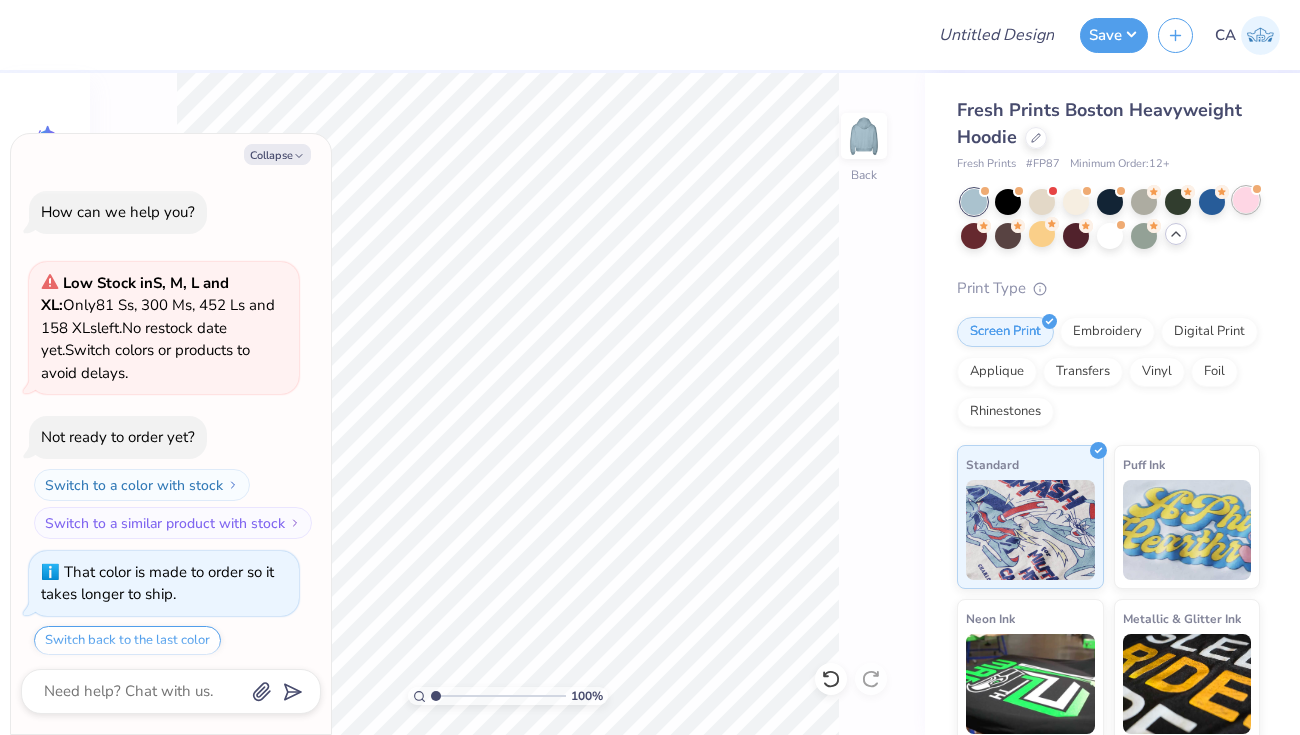 scroll, scrollTop: 466, scrollLeft: 0, axis: vertical 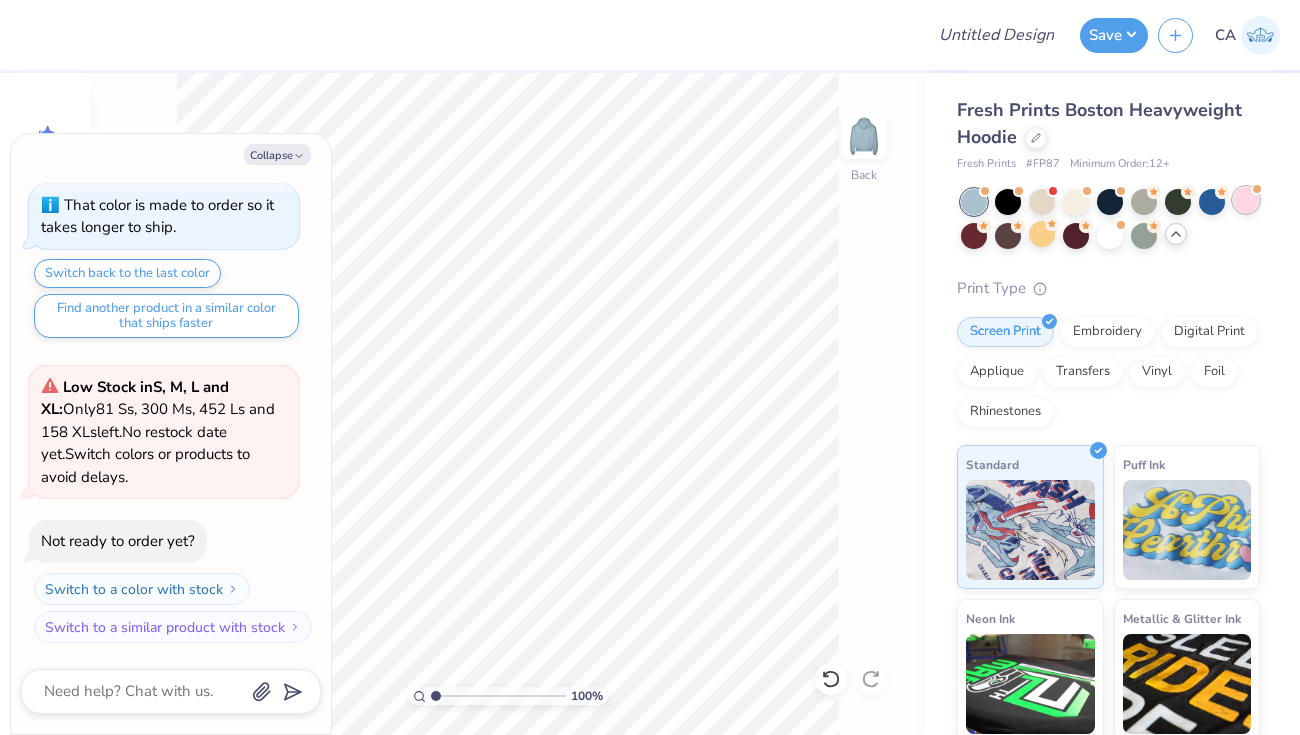 type on "x" 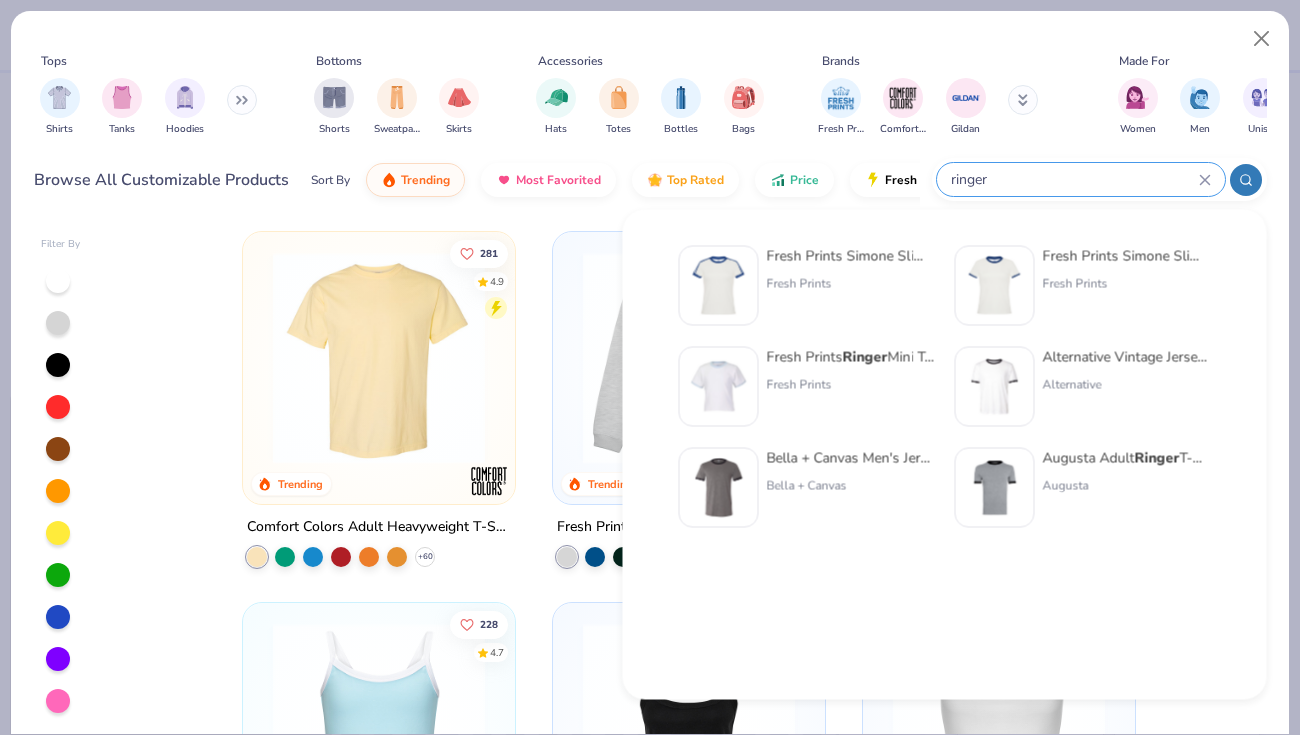 scroll, scrollTop: 0, scrollLeft: 0, axis: both 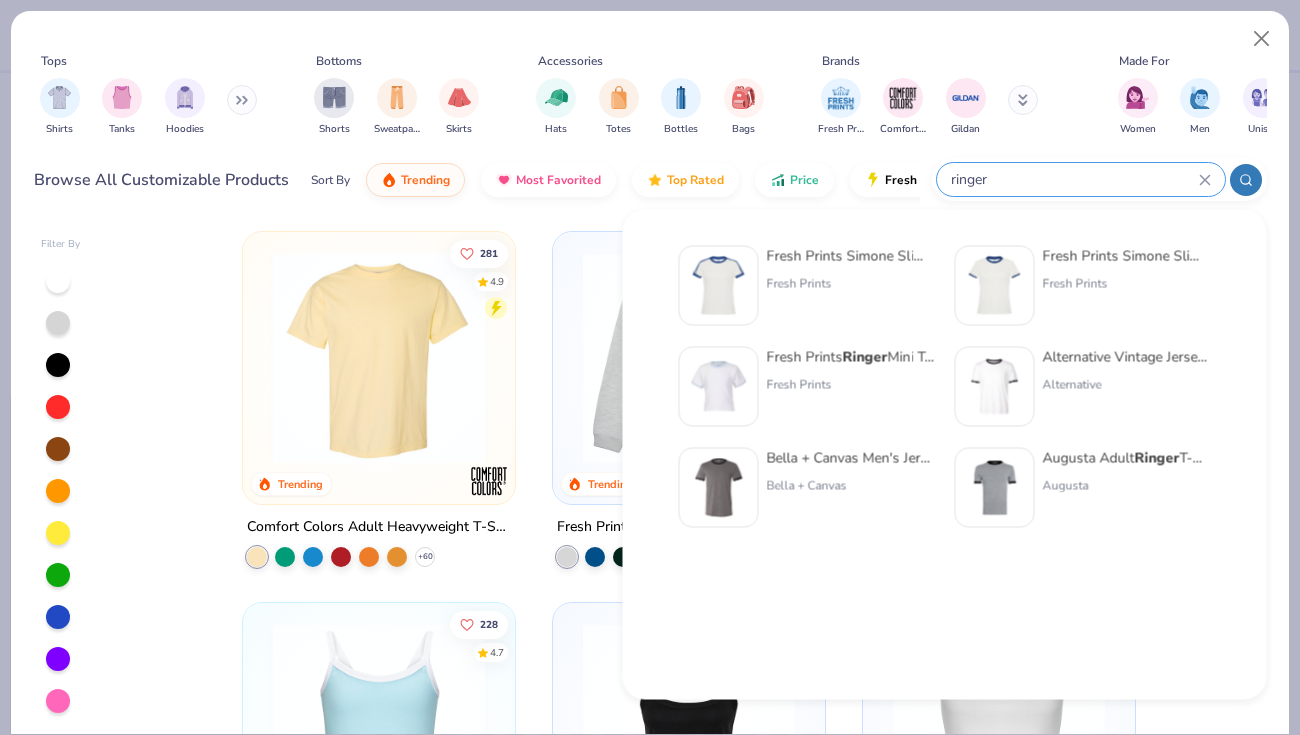 click 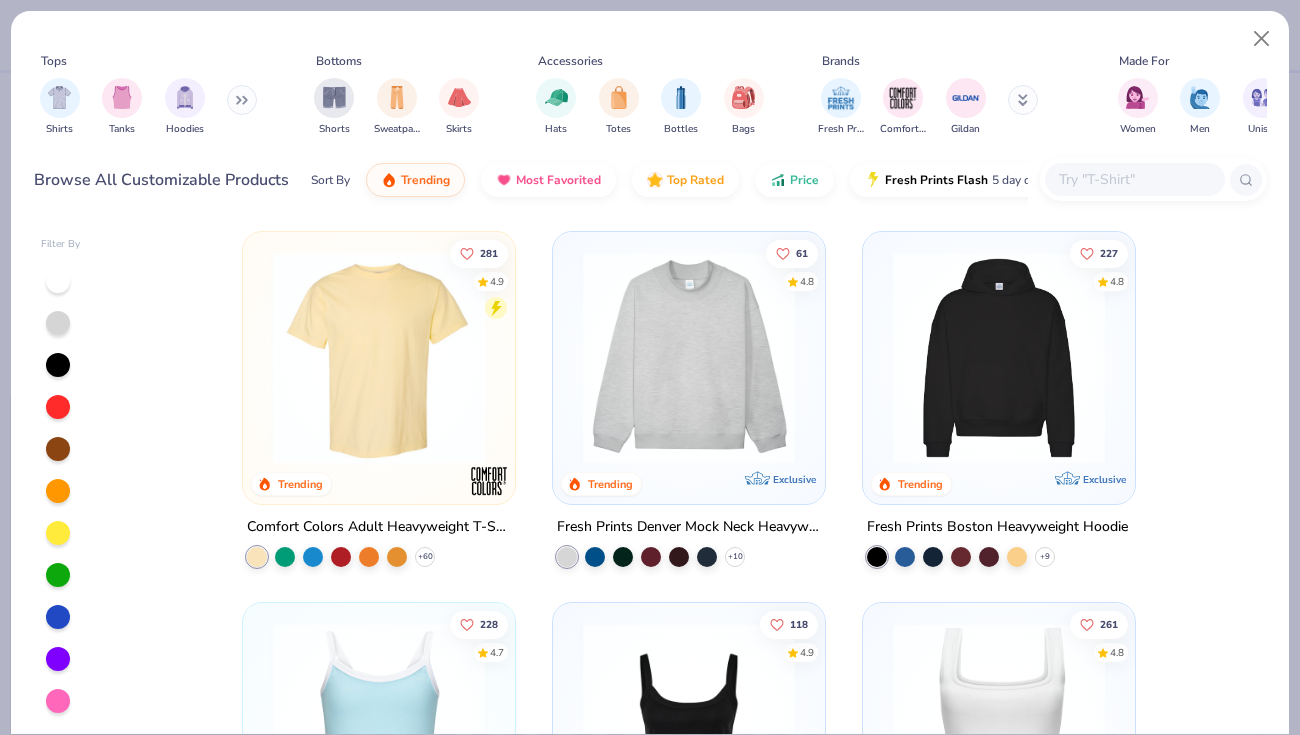type on "s" 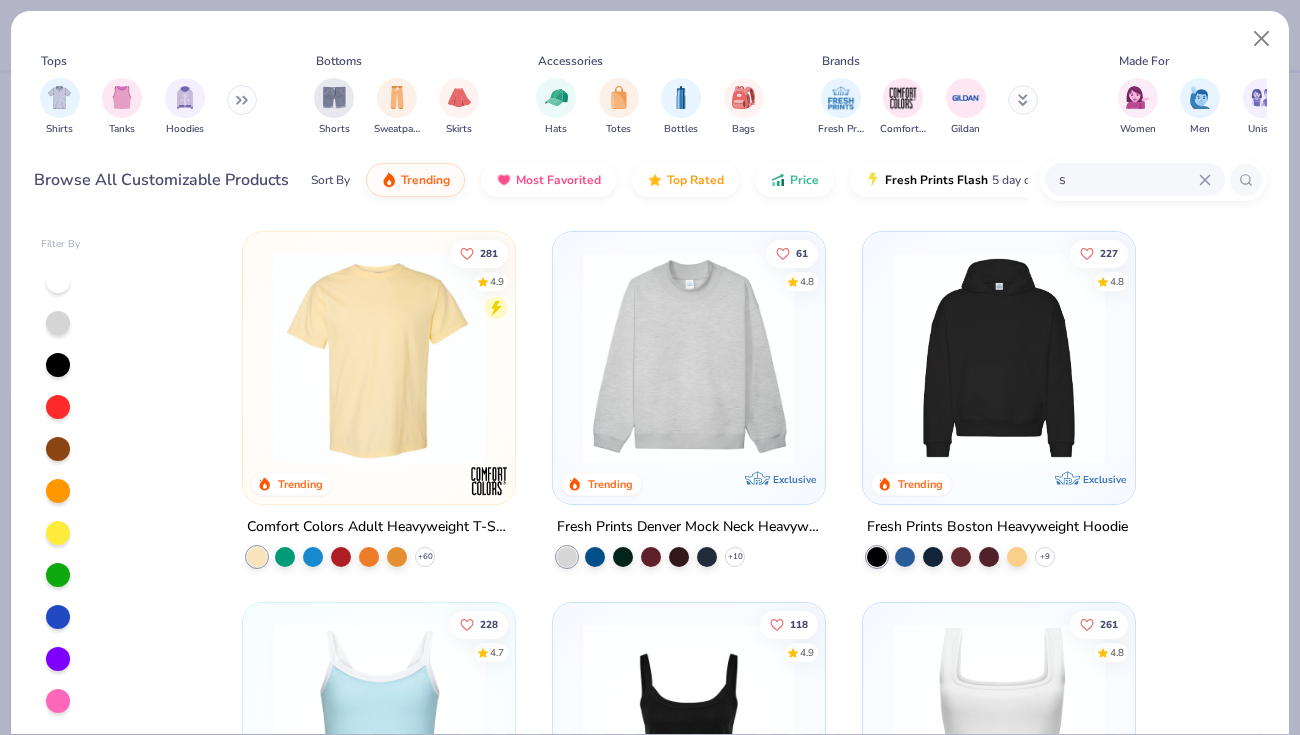 type 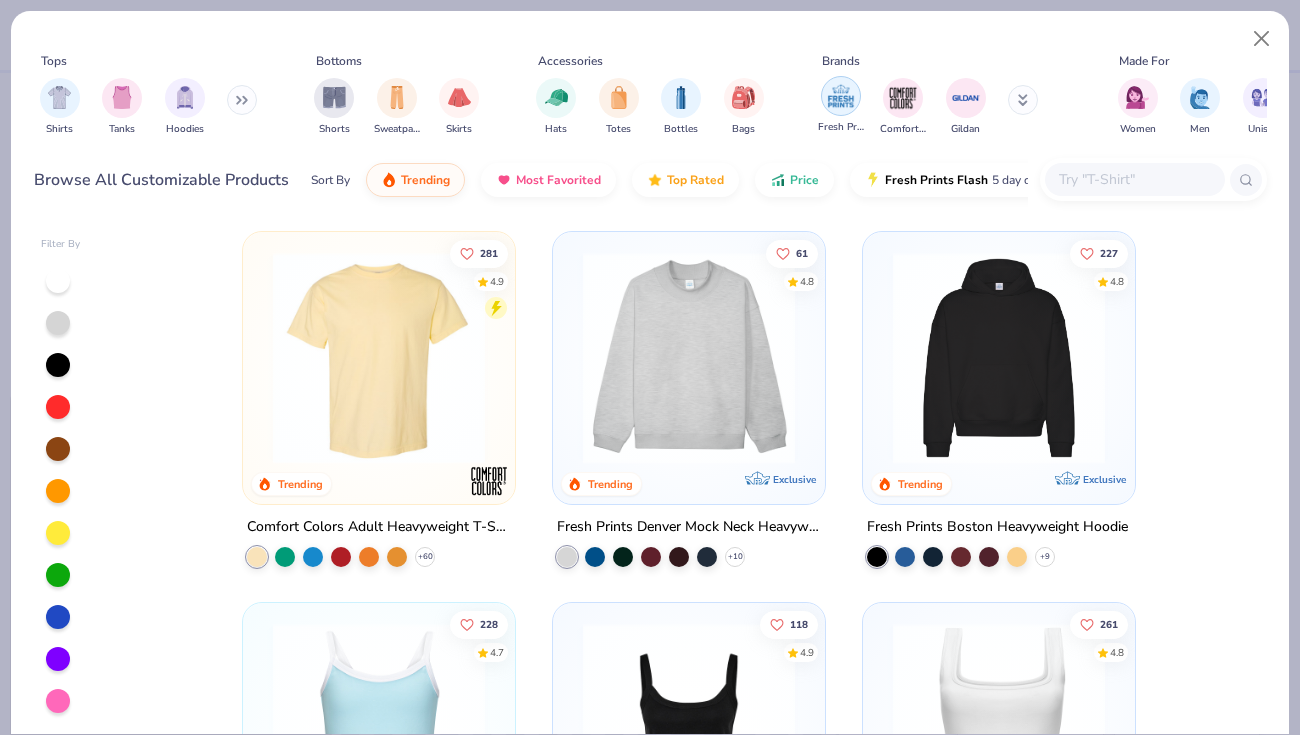 click at bounding box center [841, 96] 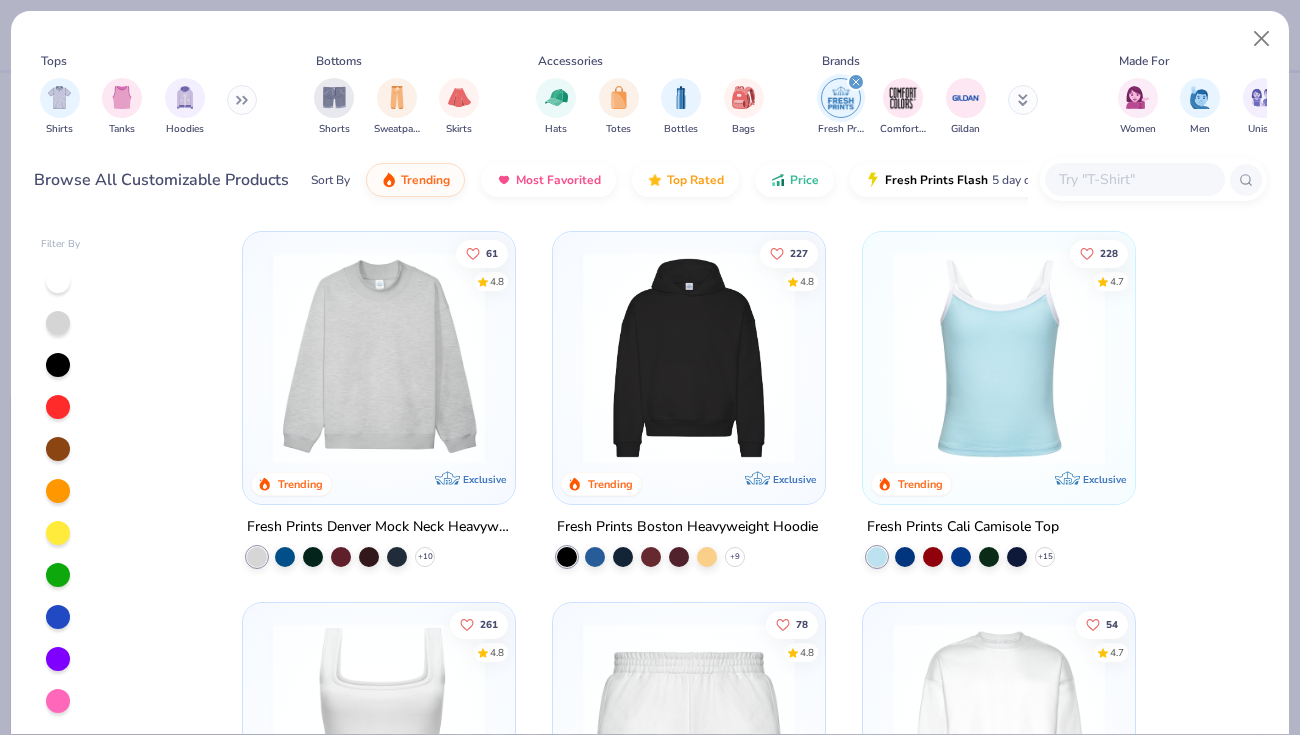 scroll, scrollTop: 22, scrollLeft: 0, axis: vertical 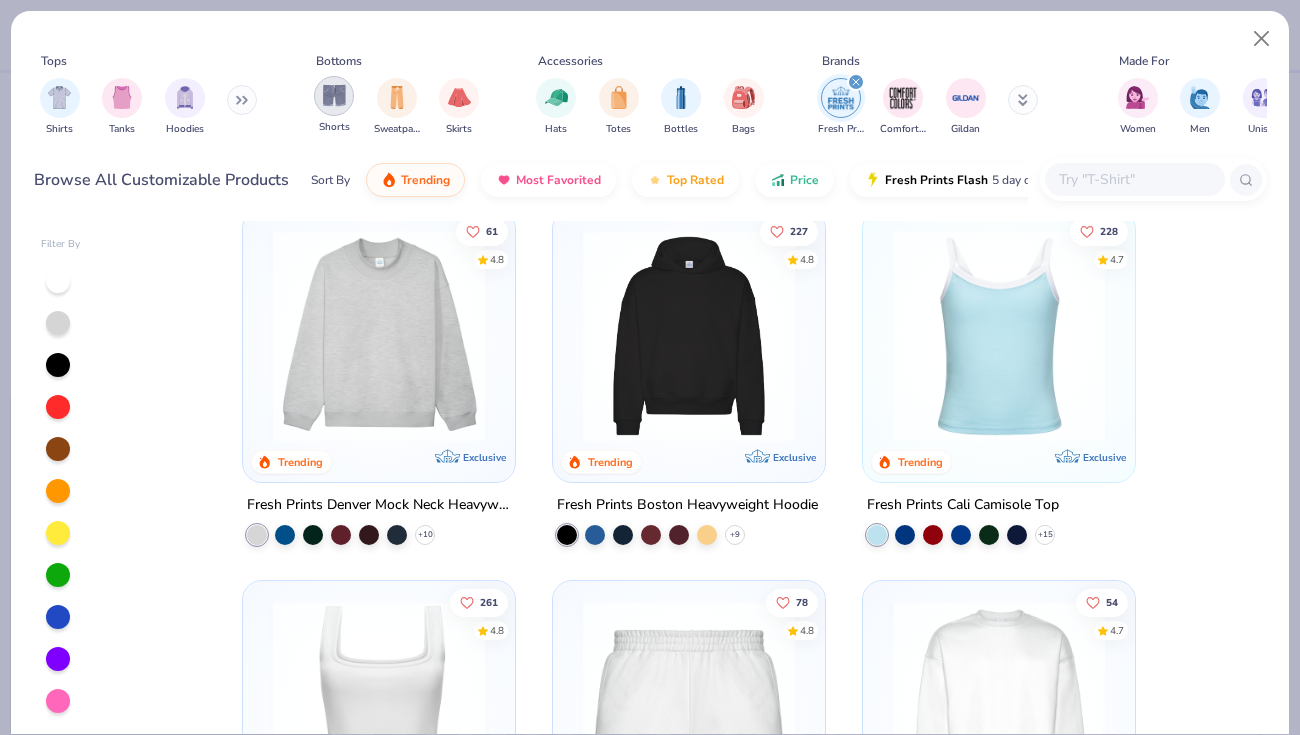 click at bounding box center (334, 95) 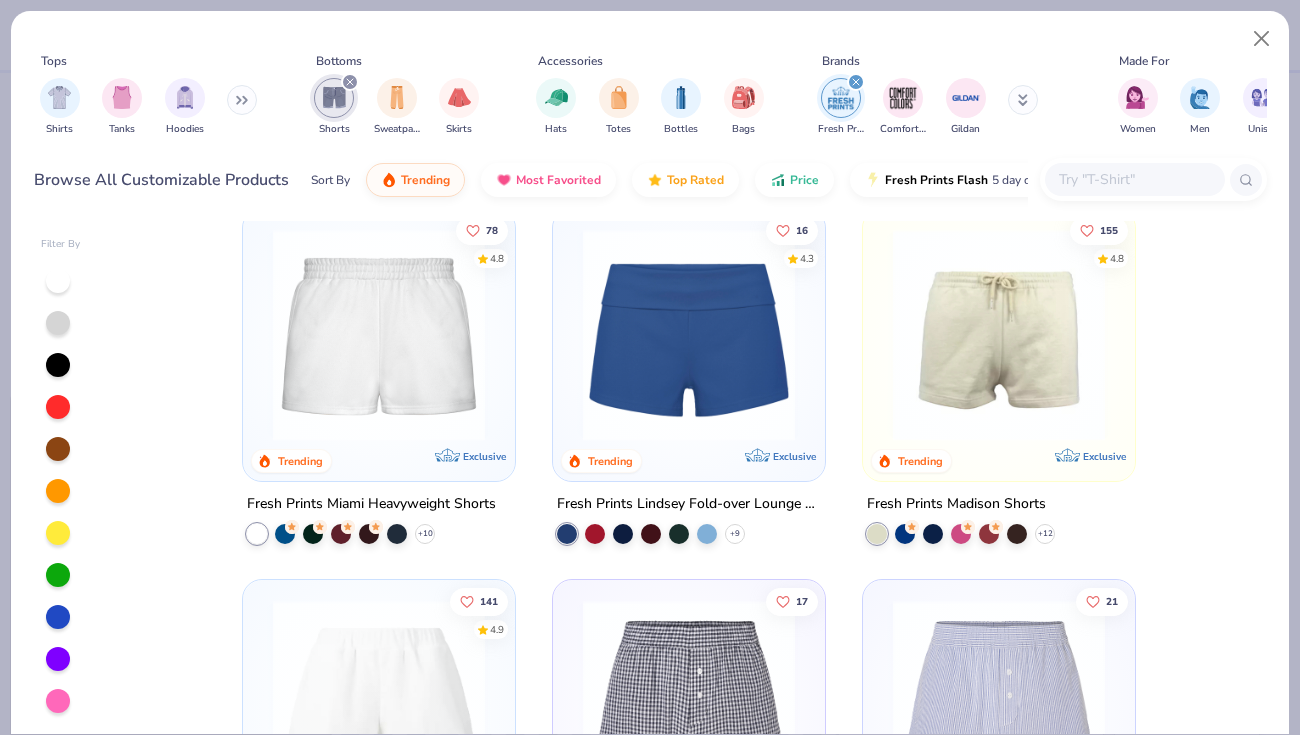 scroll, scrollTop: 0, scrollLeft: 0, axis: both 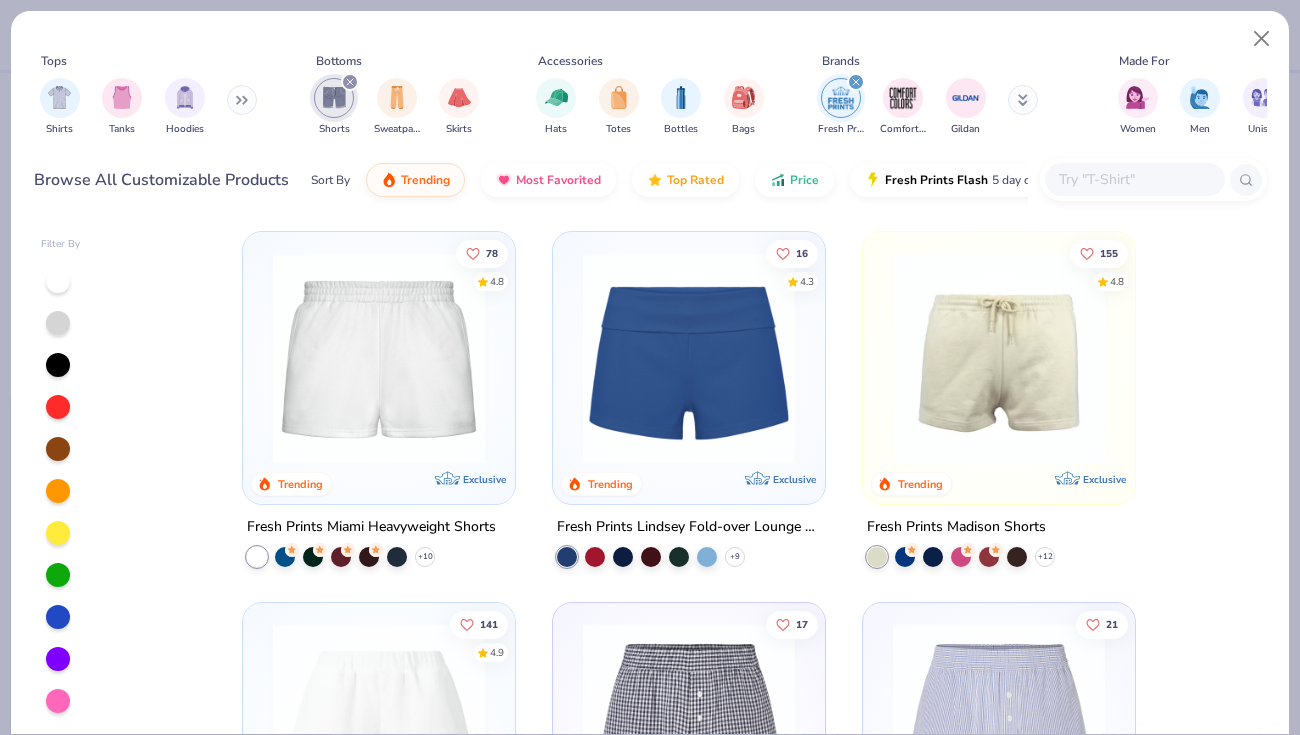 click at bounding box center (-85, 358) 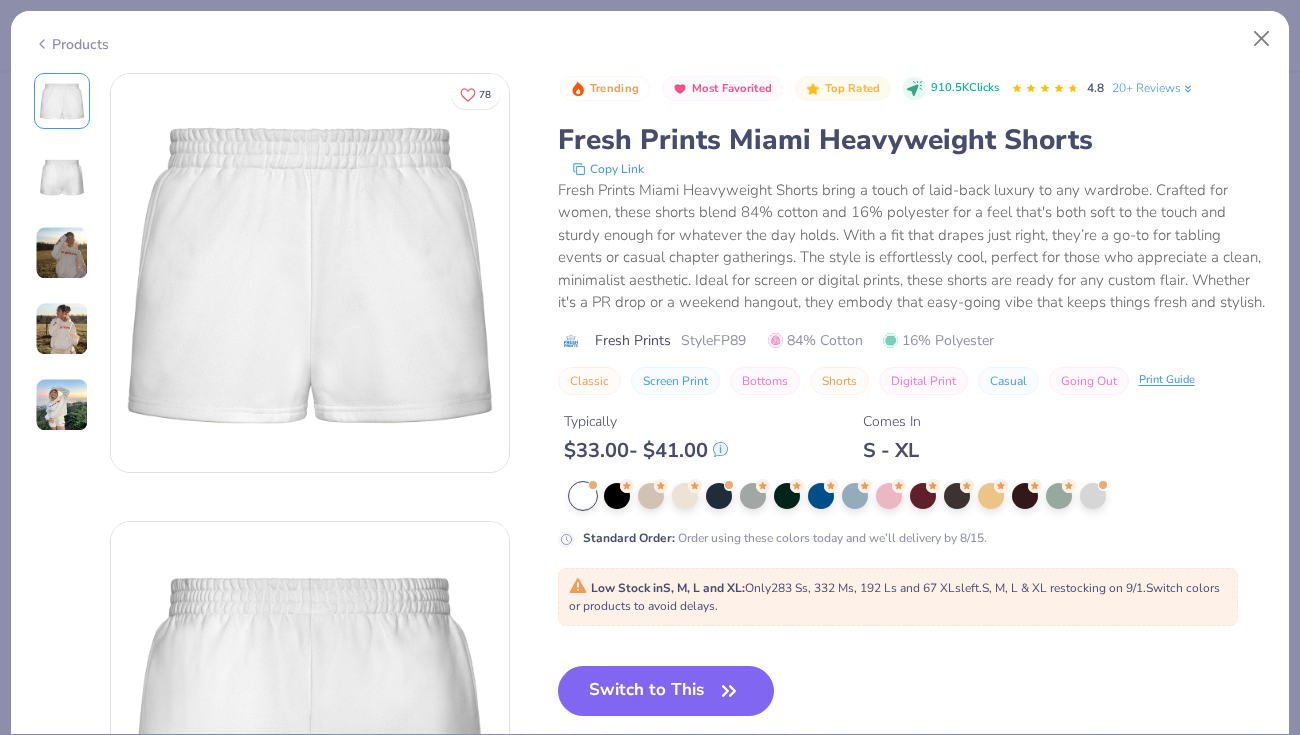 click 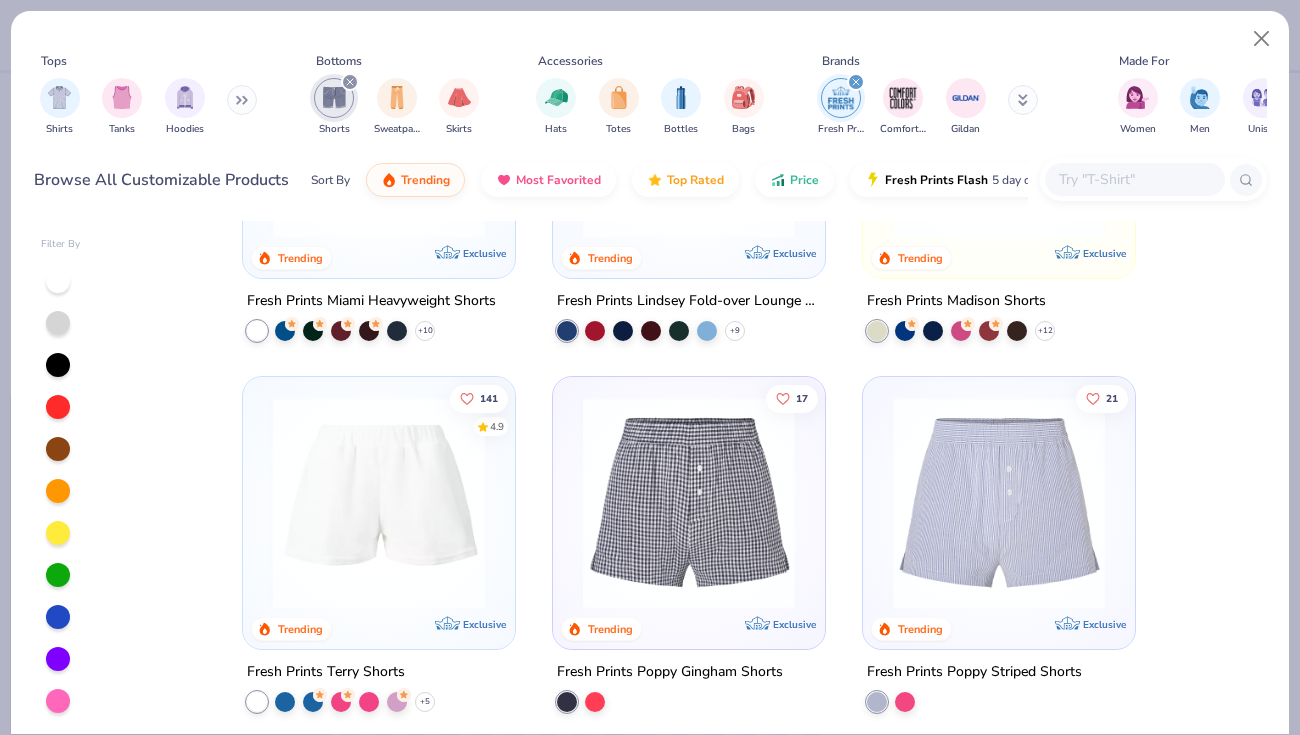 scroll, scrollTop: 241, scrollLeft: 0, axis: vertical 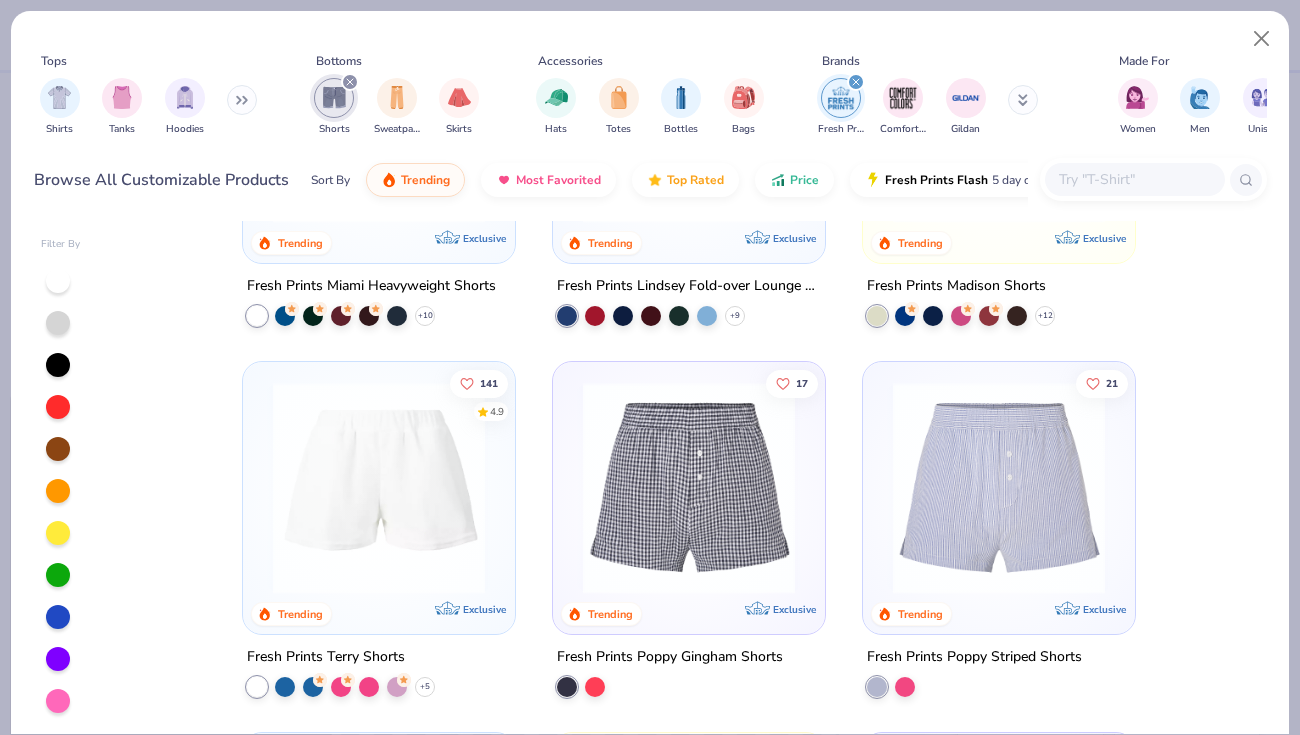 click at bounding box center [379, 488] 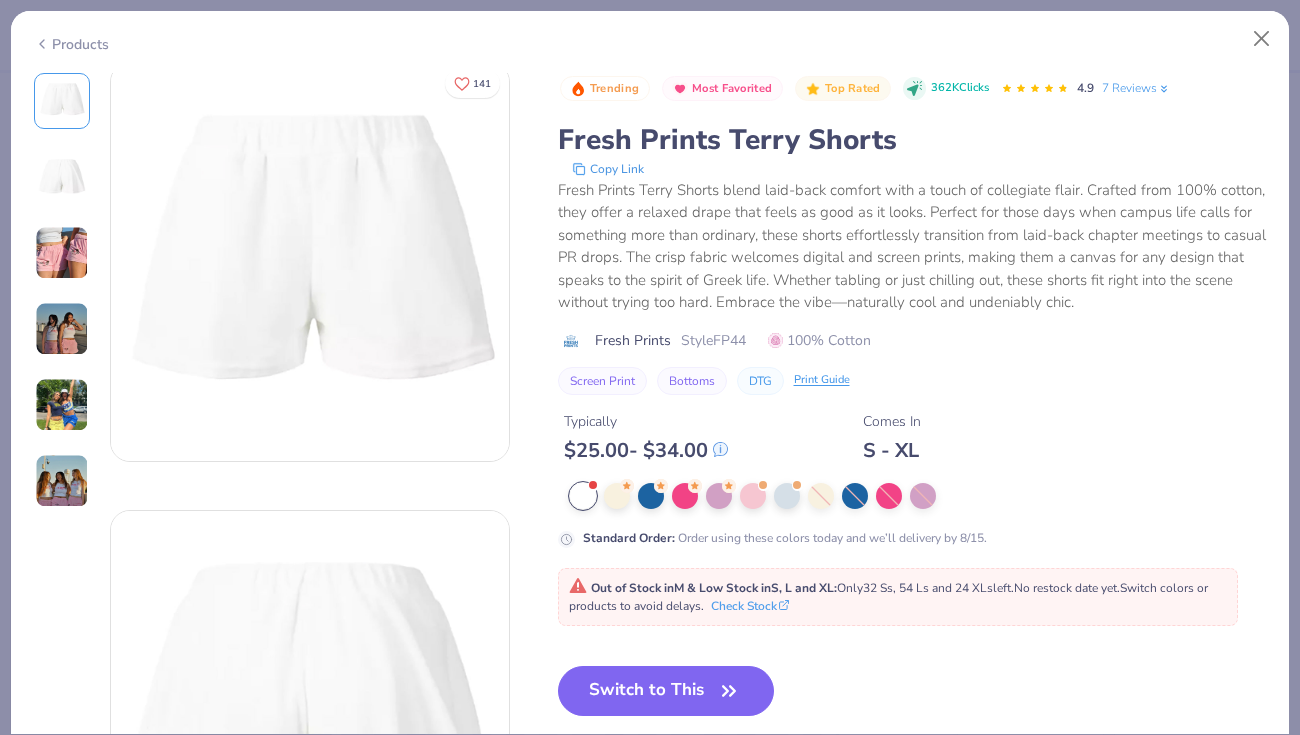 scroll, scrollTop: 0, scrollLeft: 0, axis: both 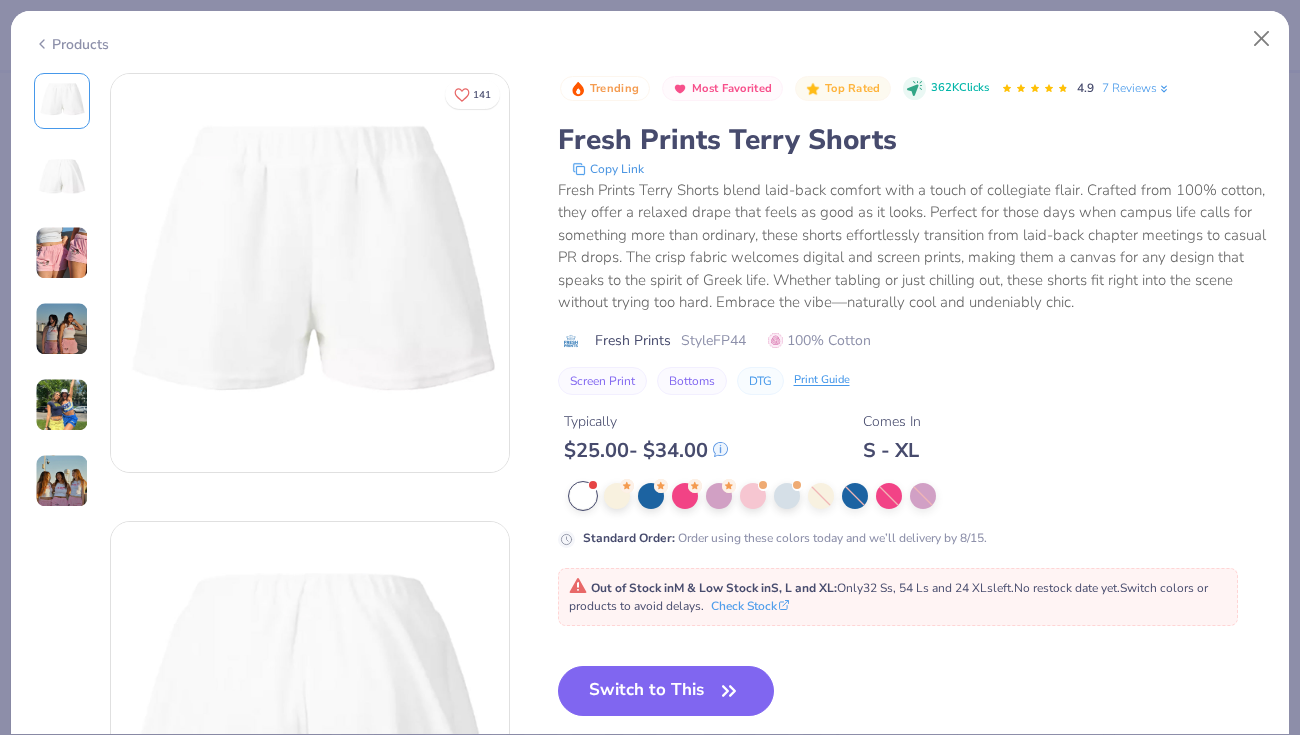 click on "Fresh Prints Terry Shorts blend laid-back comfort with a touch of collegiate flair. Crafted from 100% cotton, they offer a relaxed drape that feels as good as it looks. Perfect for those days when campus life calls for something more than ordinary, these shorts effortlessly transition from laid-back chapter meetings to casual PR drops. The crisp fabric welcomes digital and screen prints, making them a canvas for any design that speaks to the spirit of Greek life. Whether tabling or just chilling out, these shorts fit right into the scene without trying too hard. Embrace the vibe—naturally cool and undeniably chic." at bounding box center [912, 246] 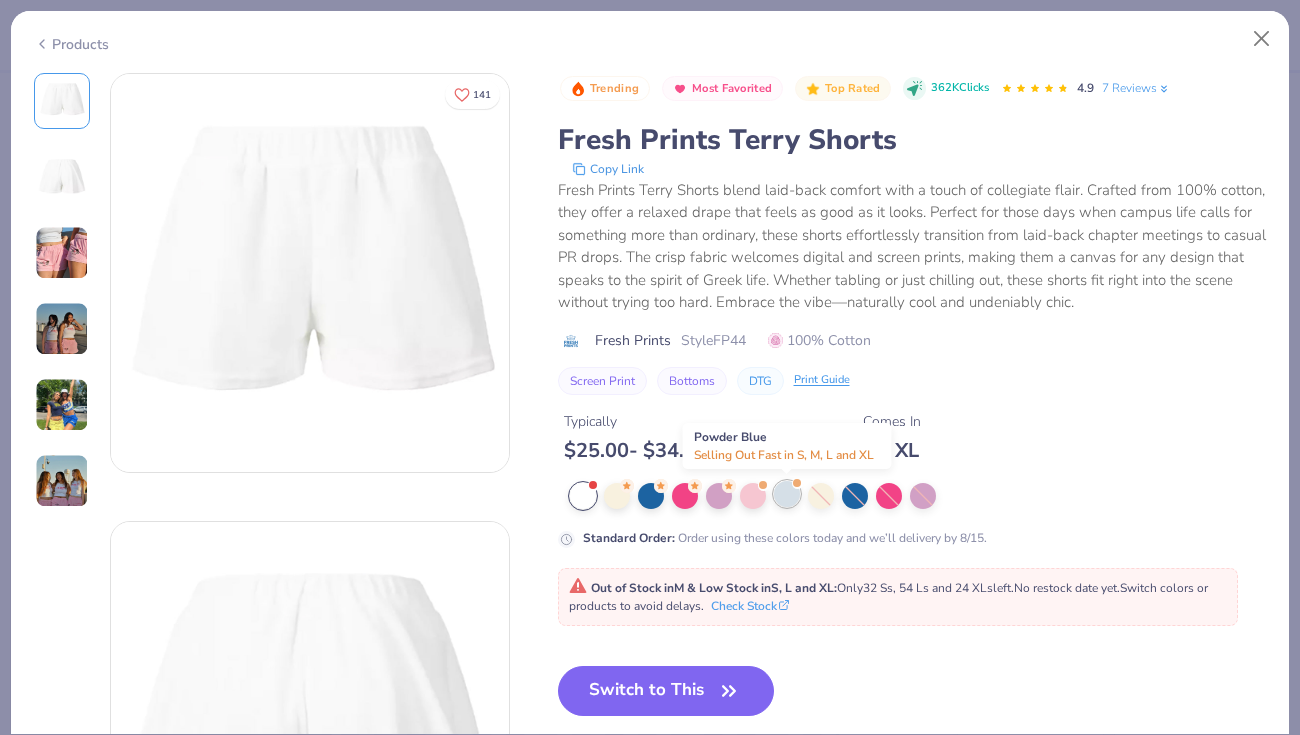 click at bounding box center [787, 494] 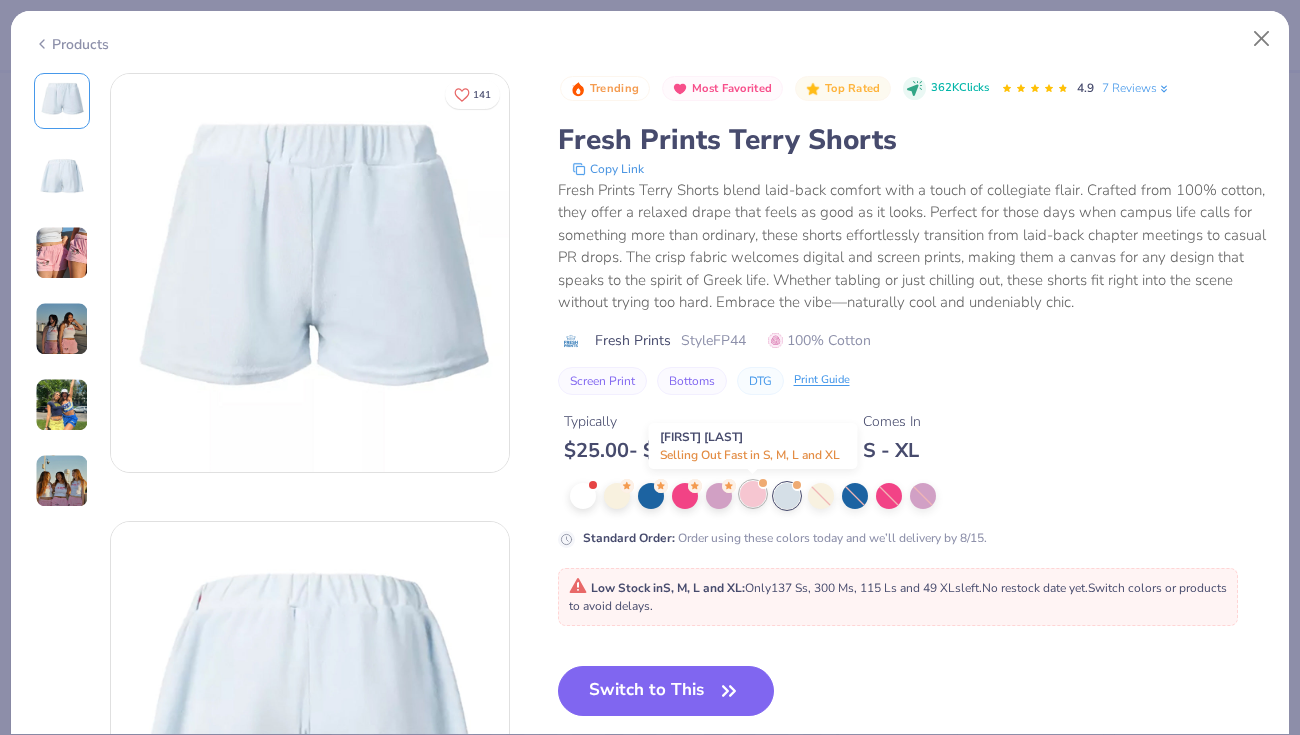 click at bounding box center [753, 494] 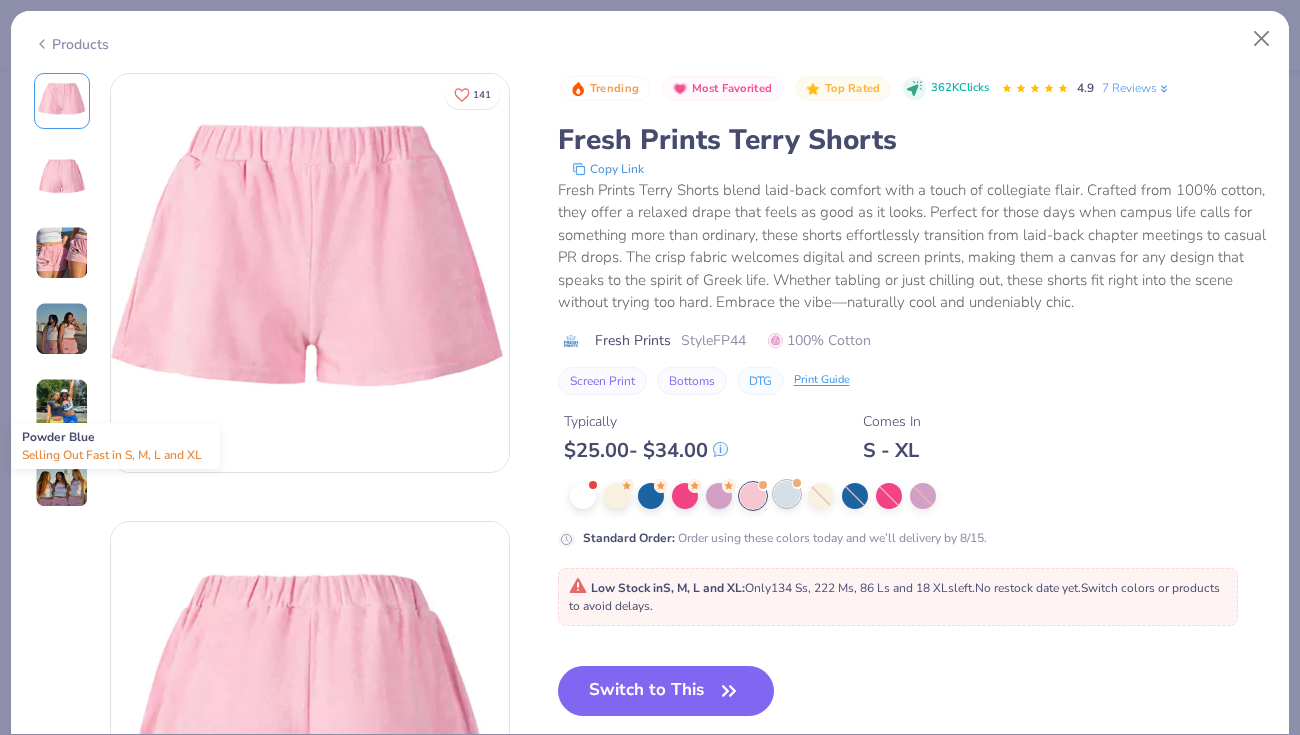 click at bounding box center [787, 494] 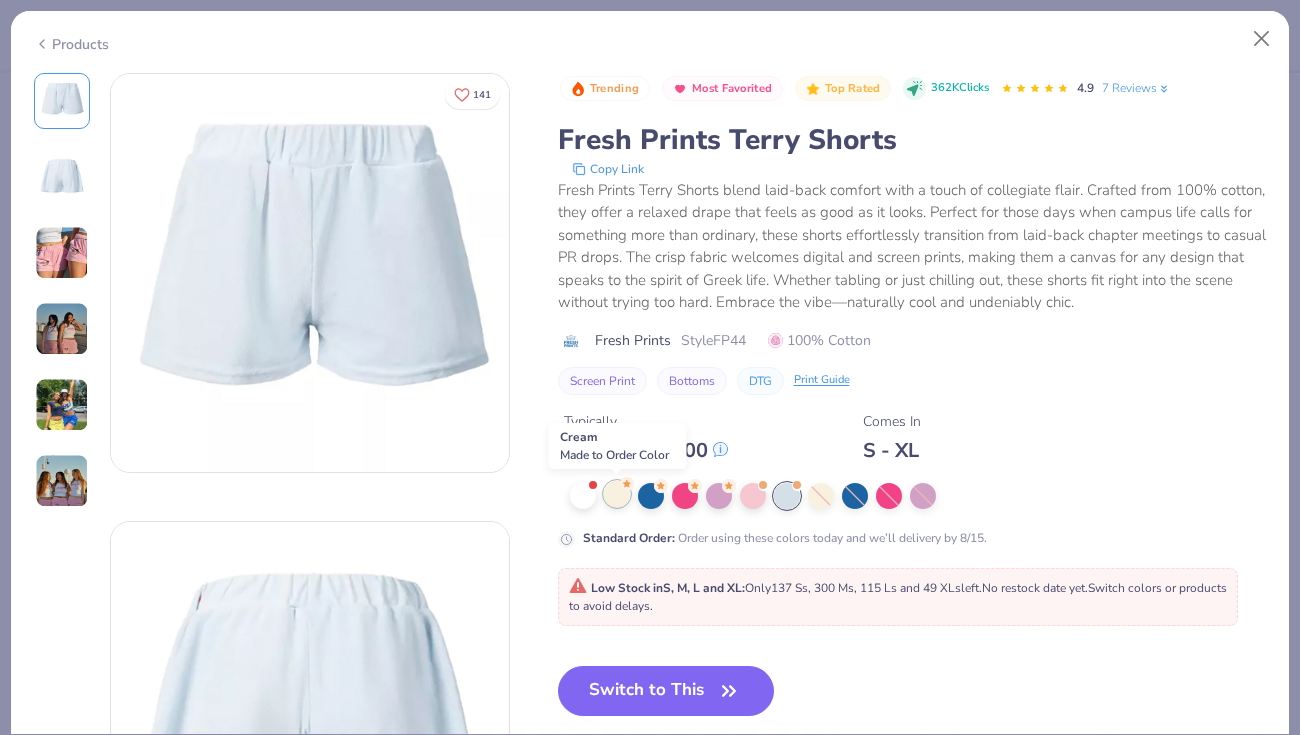 click at bounding box center [617, 494] 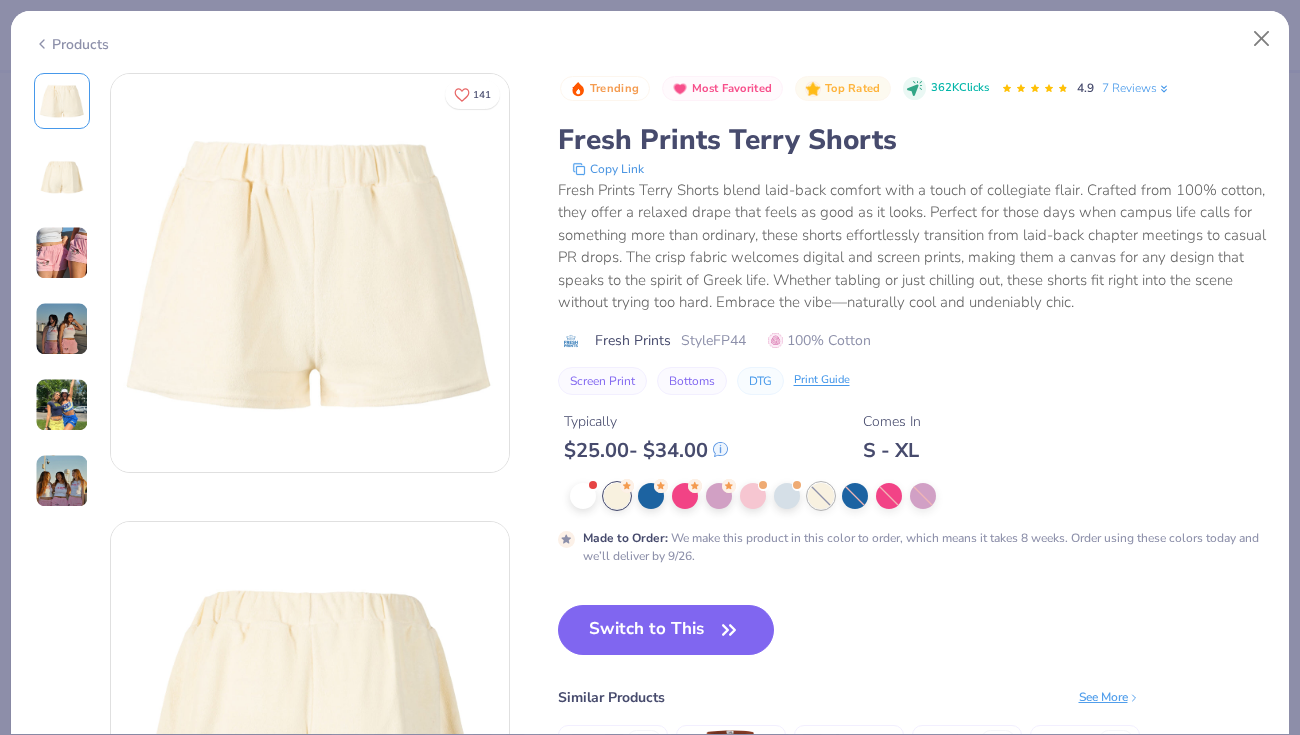 click at bounding box center (821, 496) 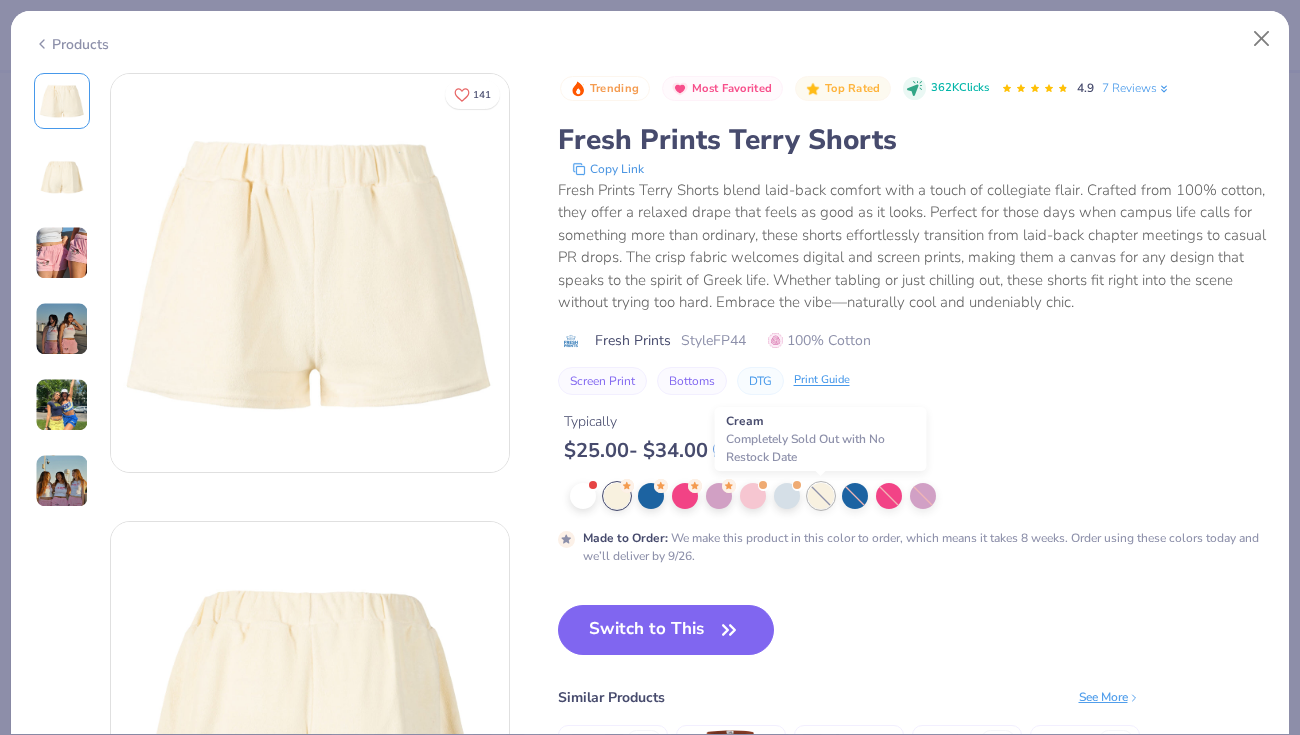 click at bounding box center (821, 496) 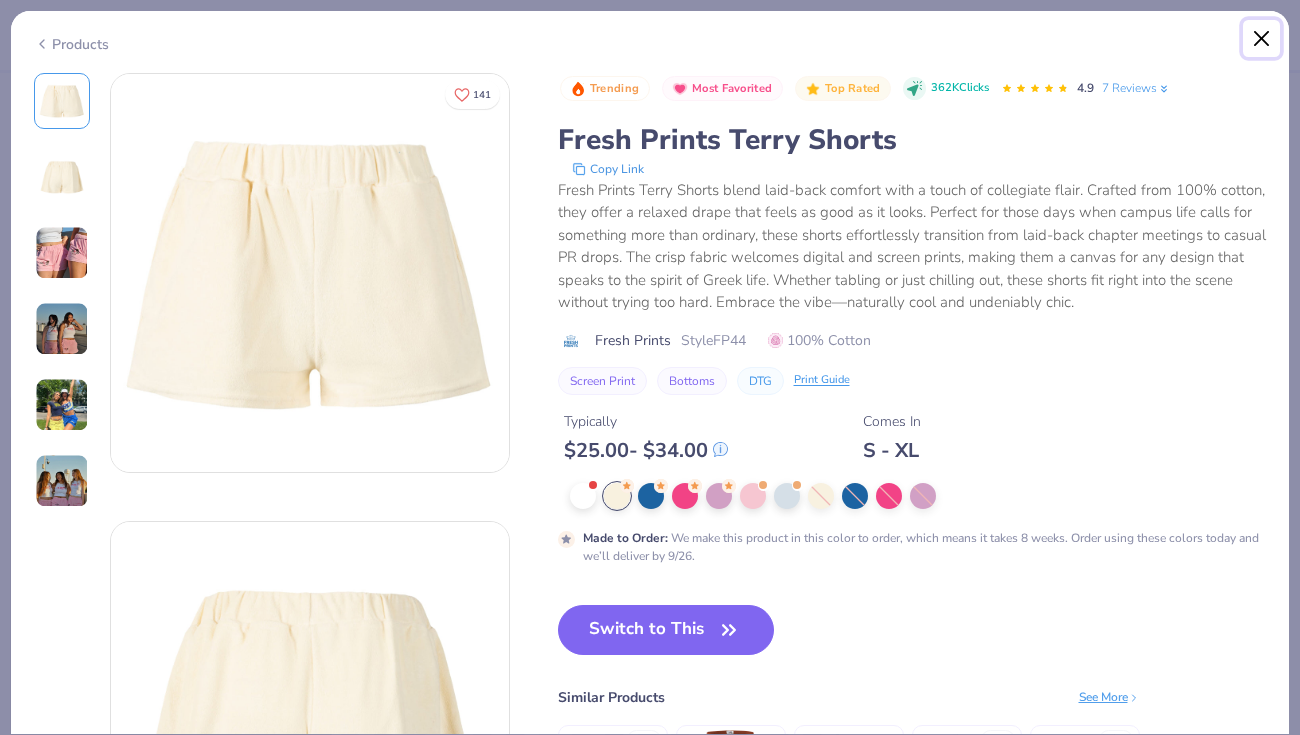 click at bounding box center [1262, 39] 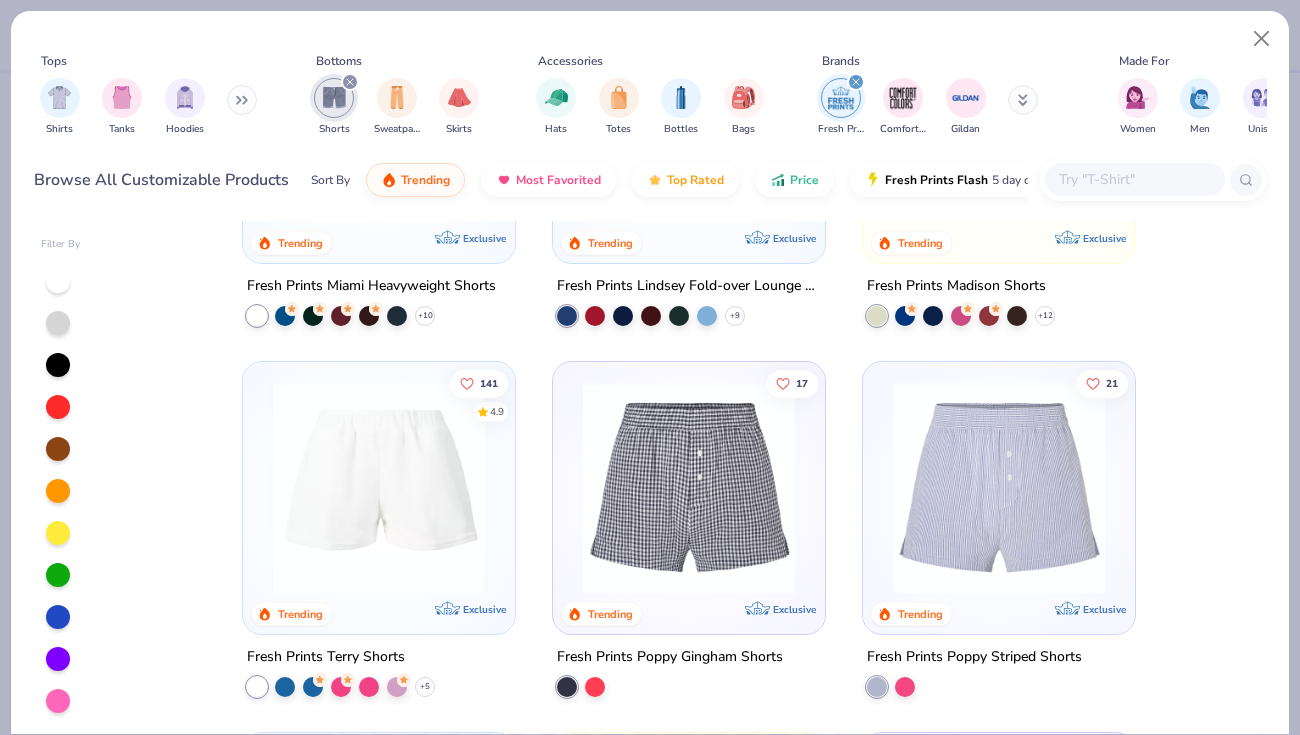 scroll, scrollTop: 0, scrollLeft: 0, axis: both 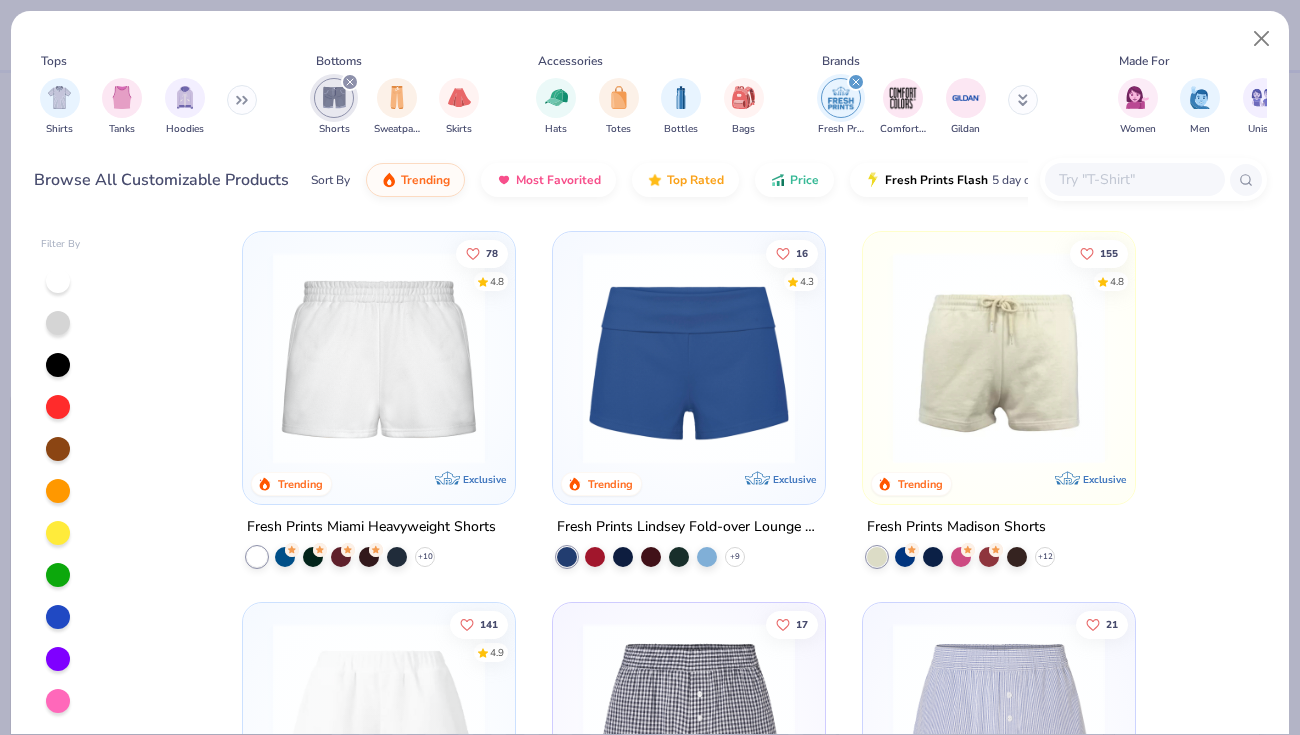 click at bounding box center (379, 358) 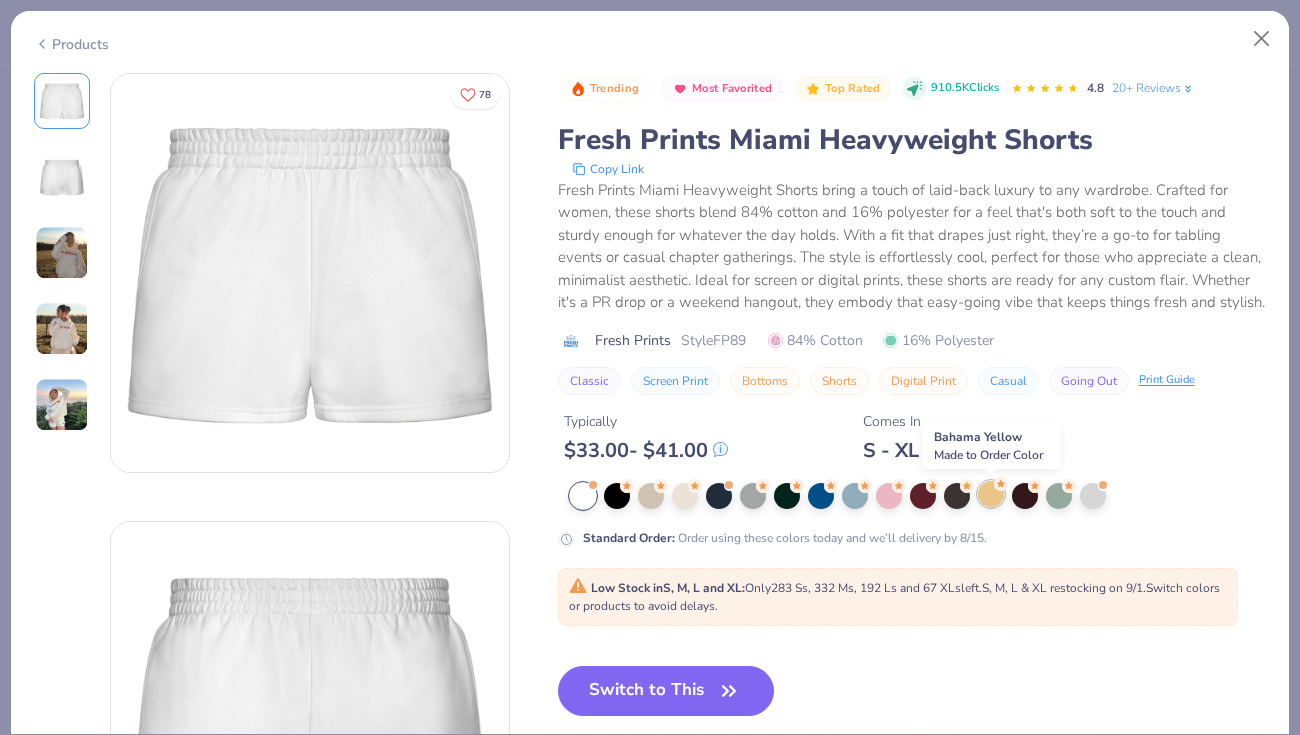 click at bounding box center [991, 494] 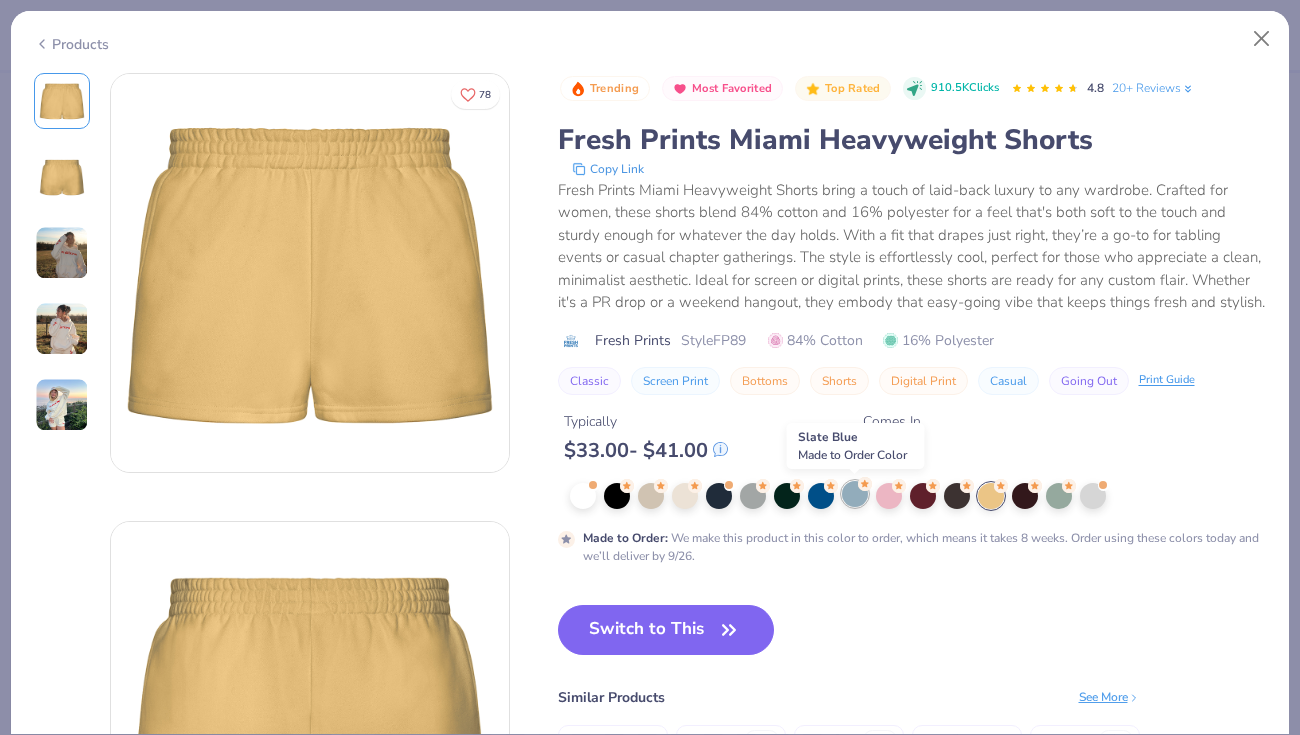 click at bounding box center (855, 494) 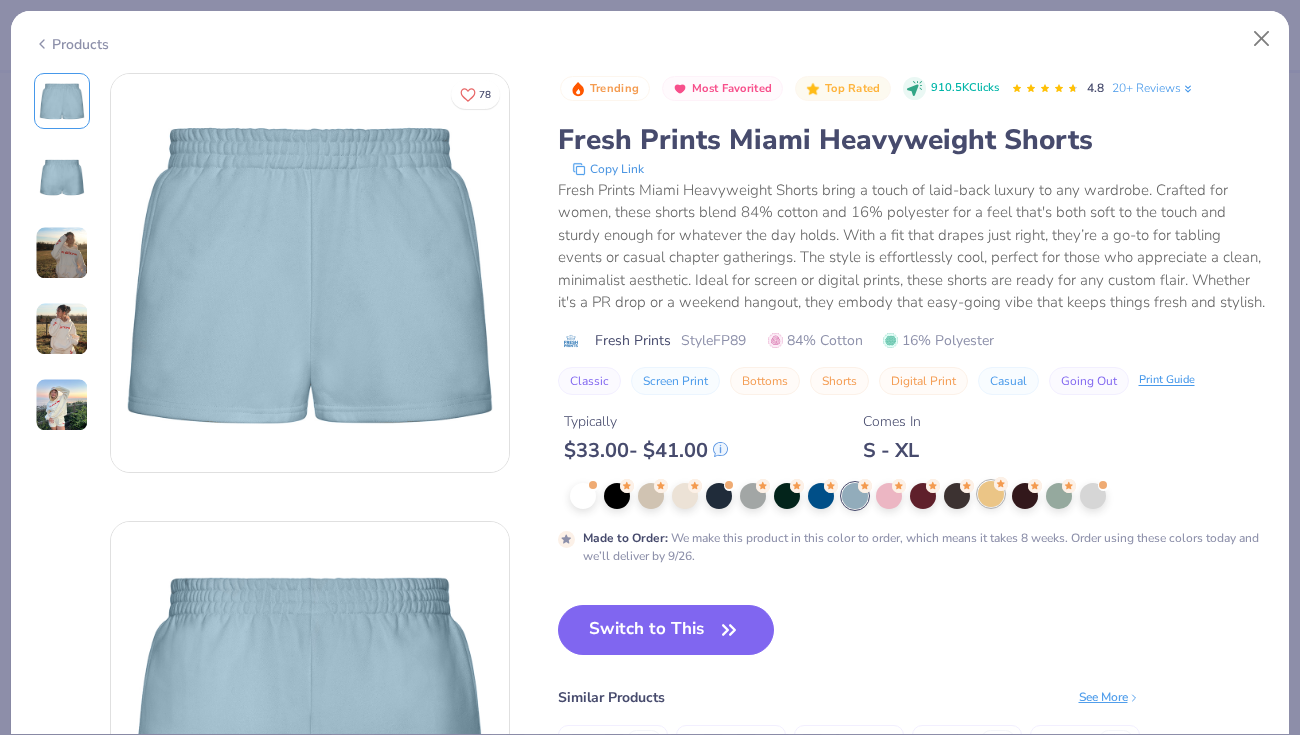 click at bounding box center [991, 494] 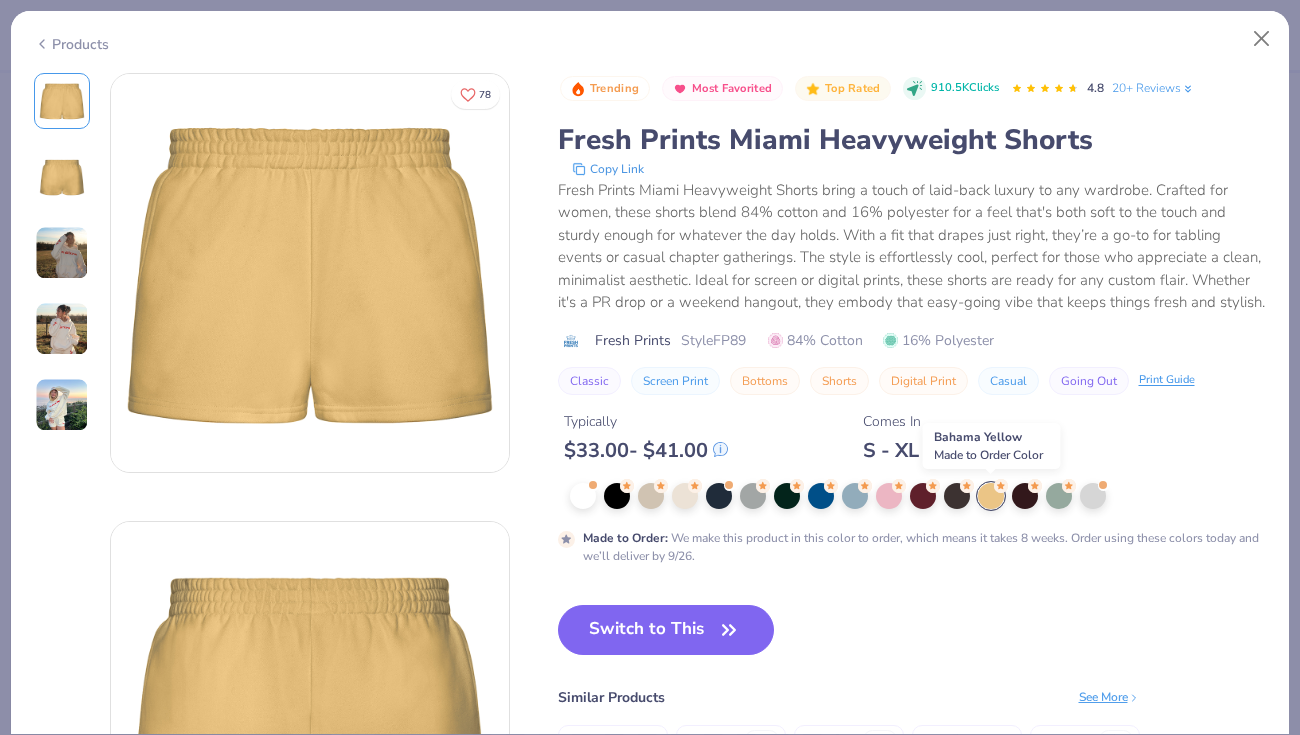 type on "x" 